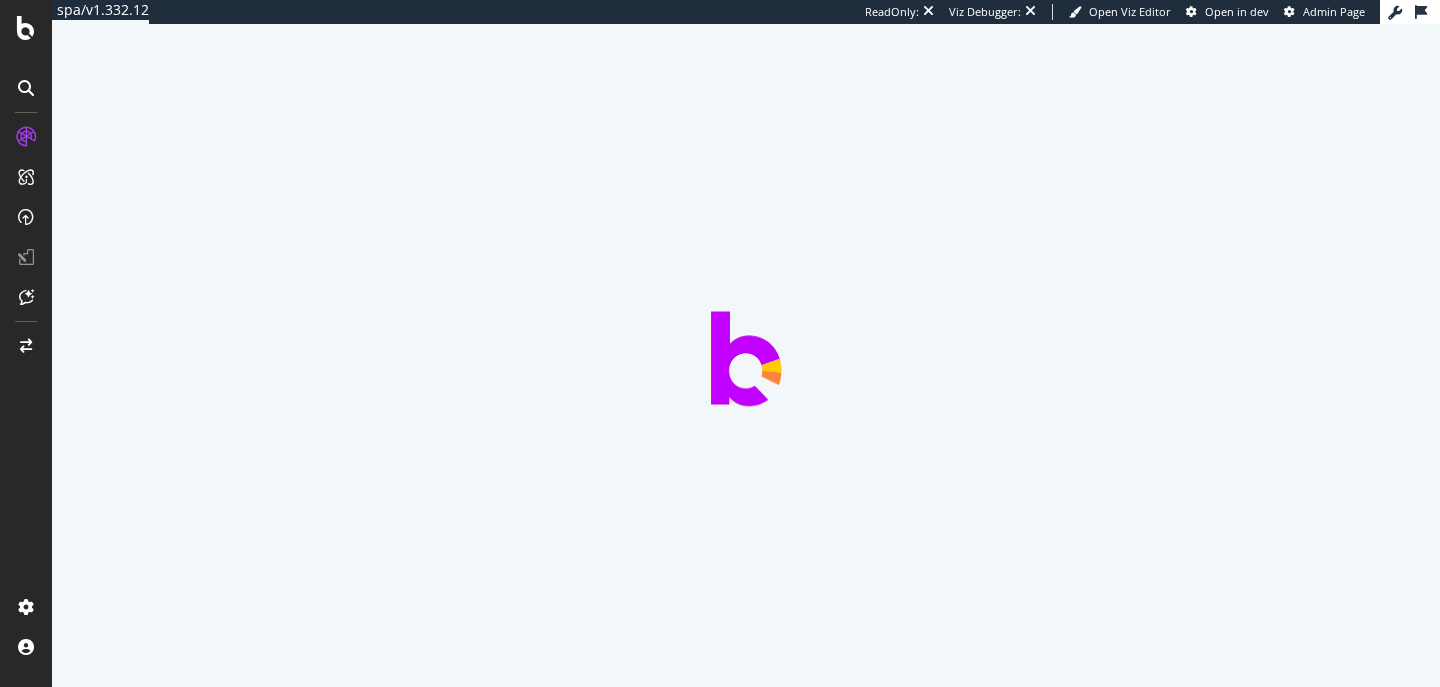 scroll, scrollTop: 0, scrollLeft: 0, axis: both 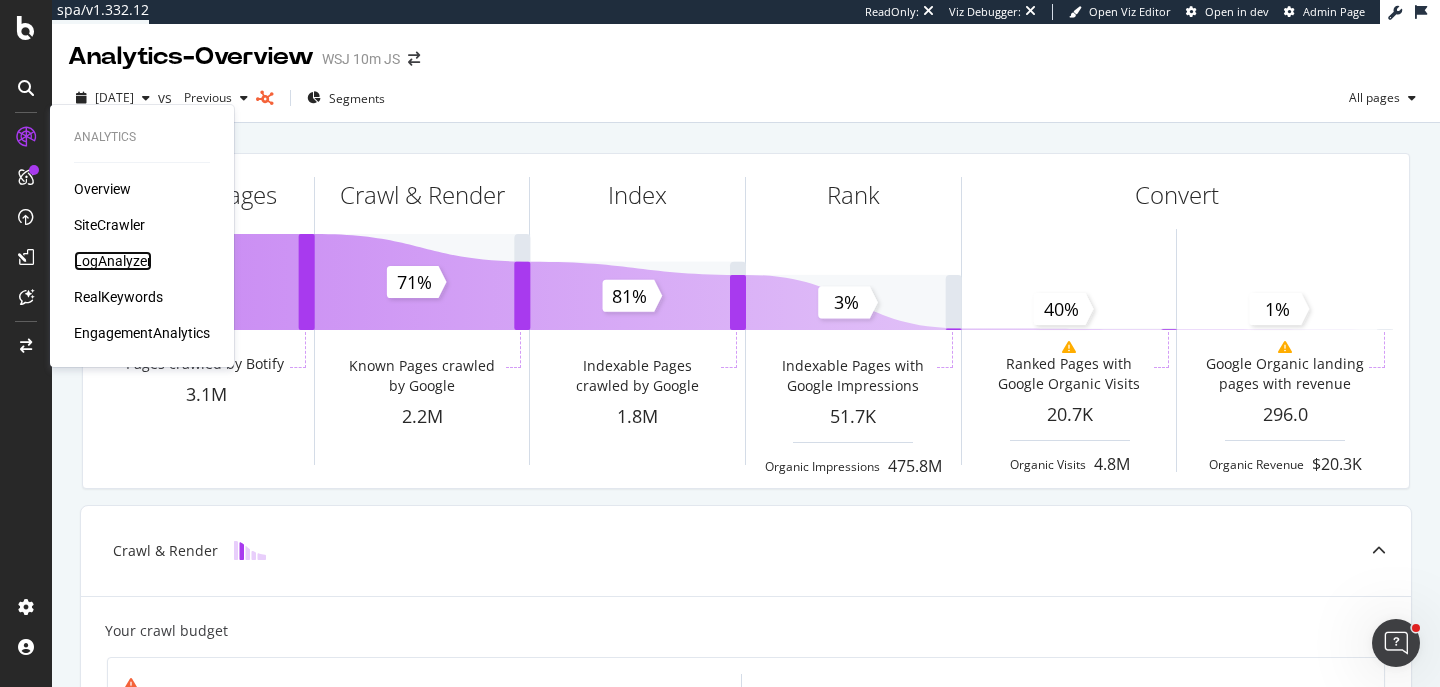 click on "LogAnalyzer" at bounding box center (113, 261) 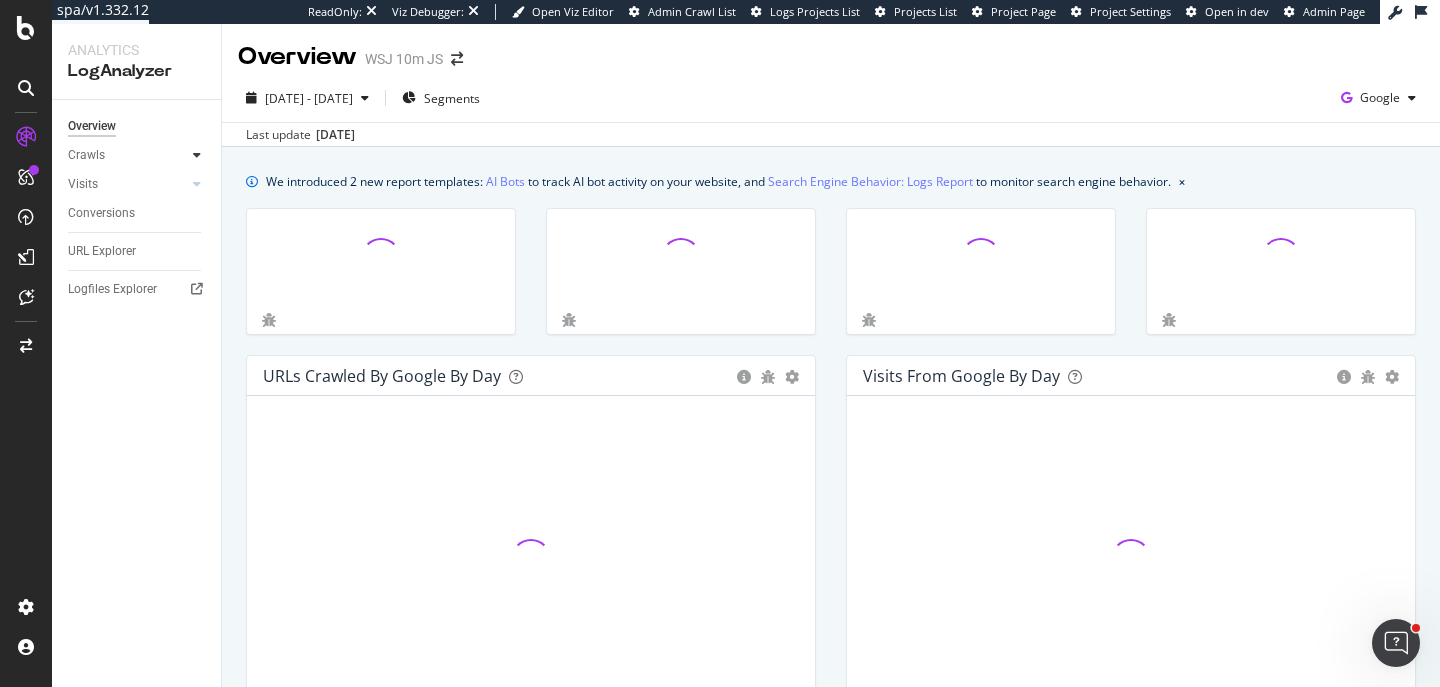 click at bounding box center (197, 155) 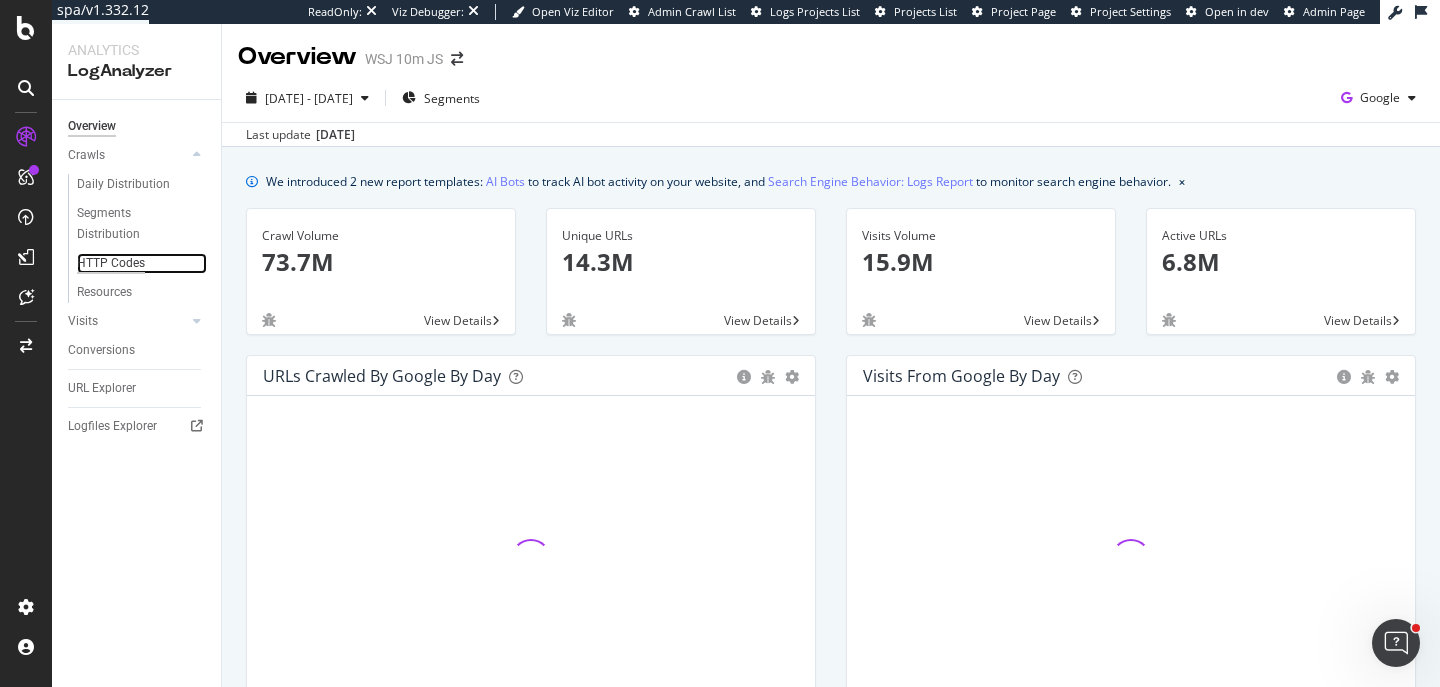 click on "HTTP Codes" at bounding box center (111, 263) 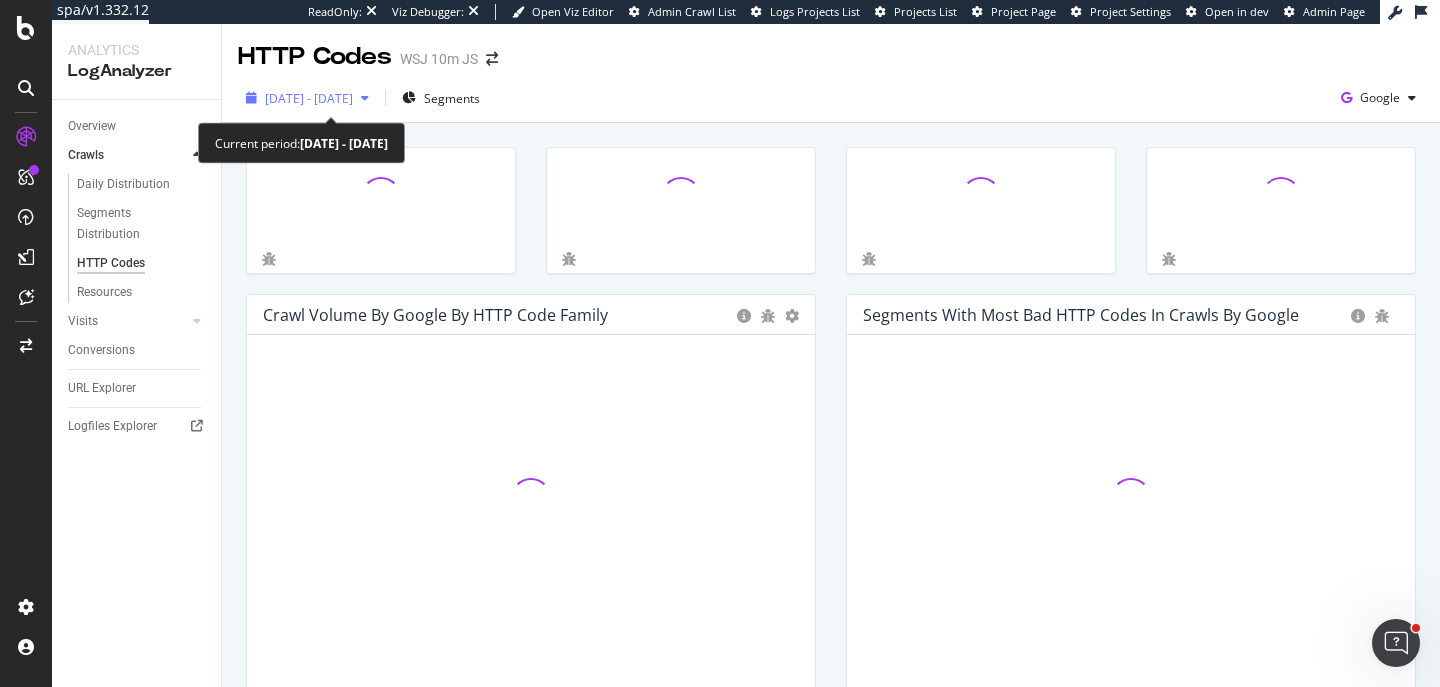 click on "[DATE] - [DATE]" at bounding box center [307, 98] 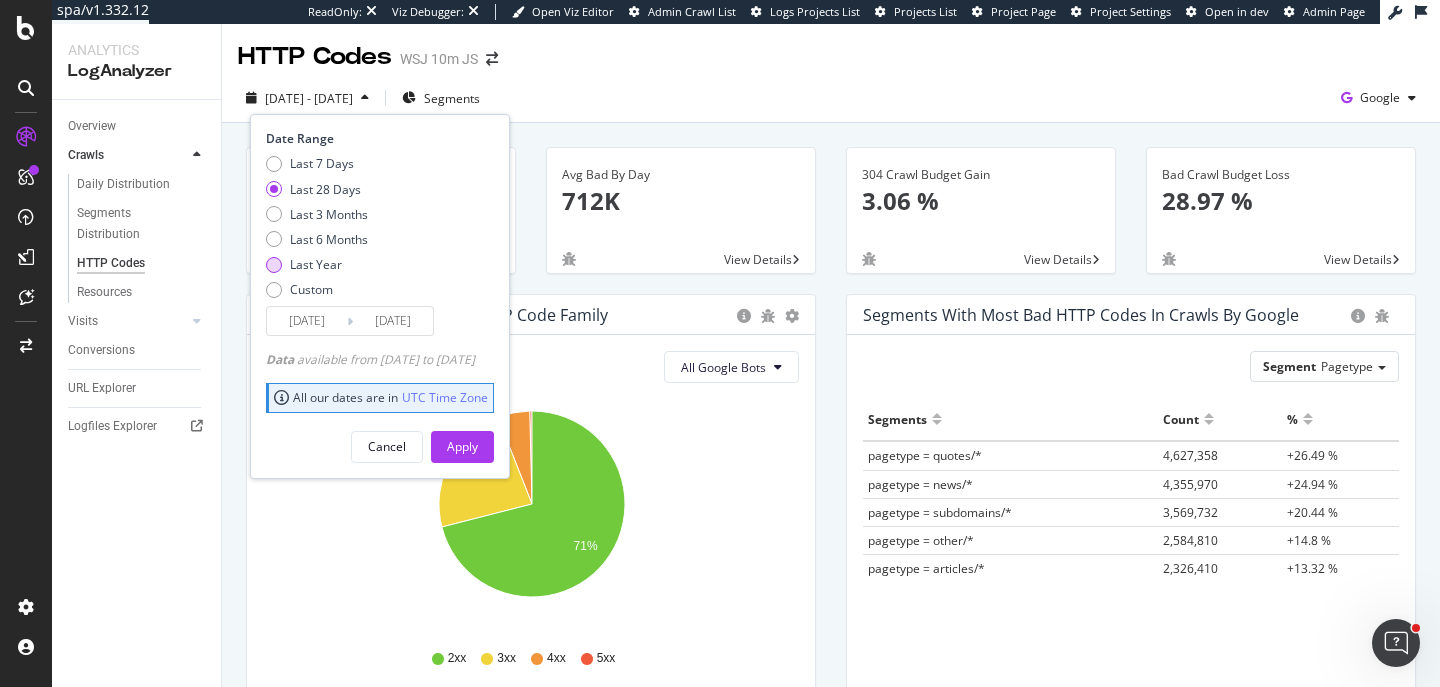 click on "Last Year" at bounding box center (316, 264) 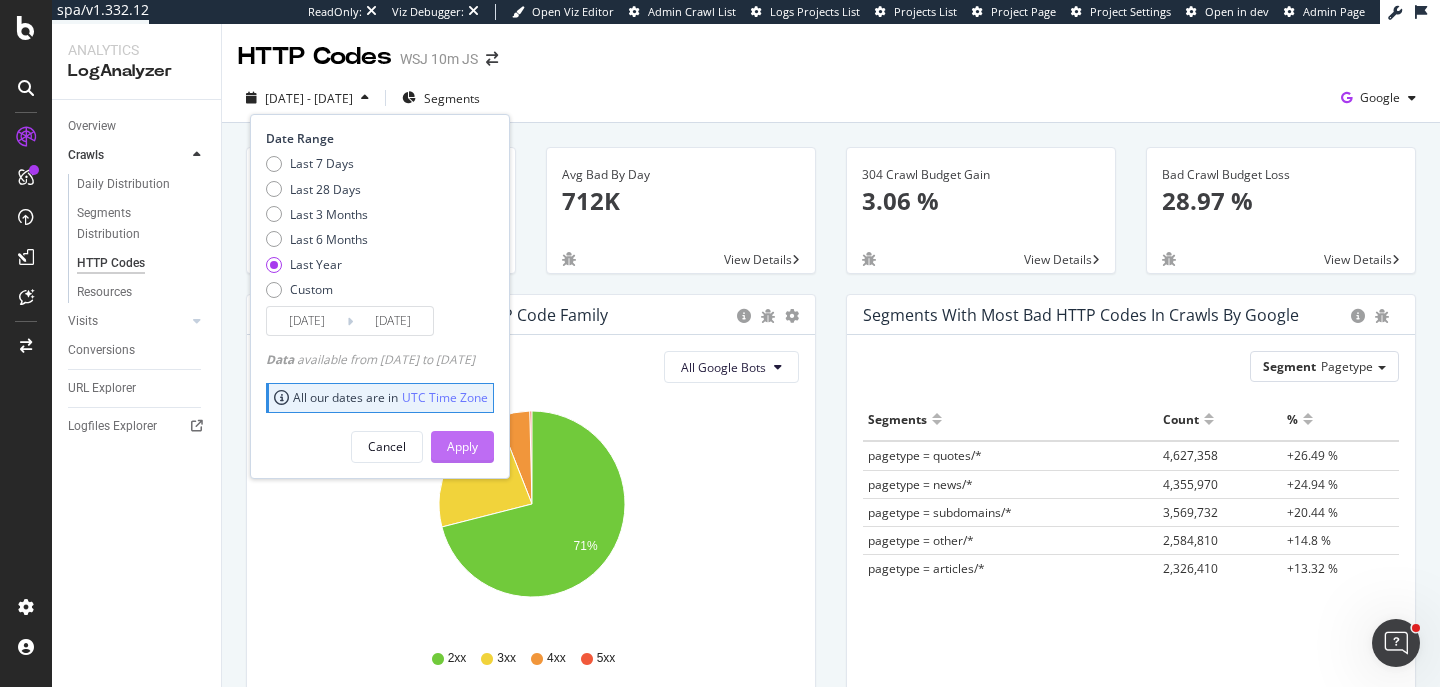click on "Apply" at bounding box center (462, 446) 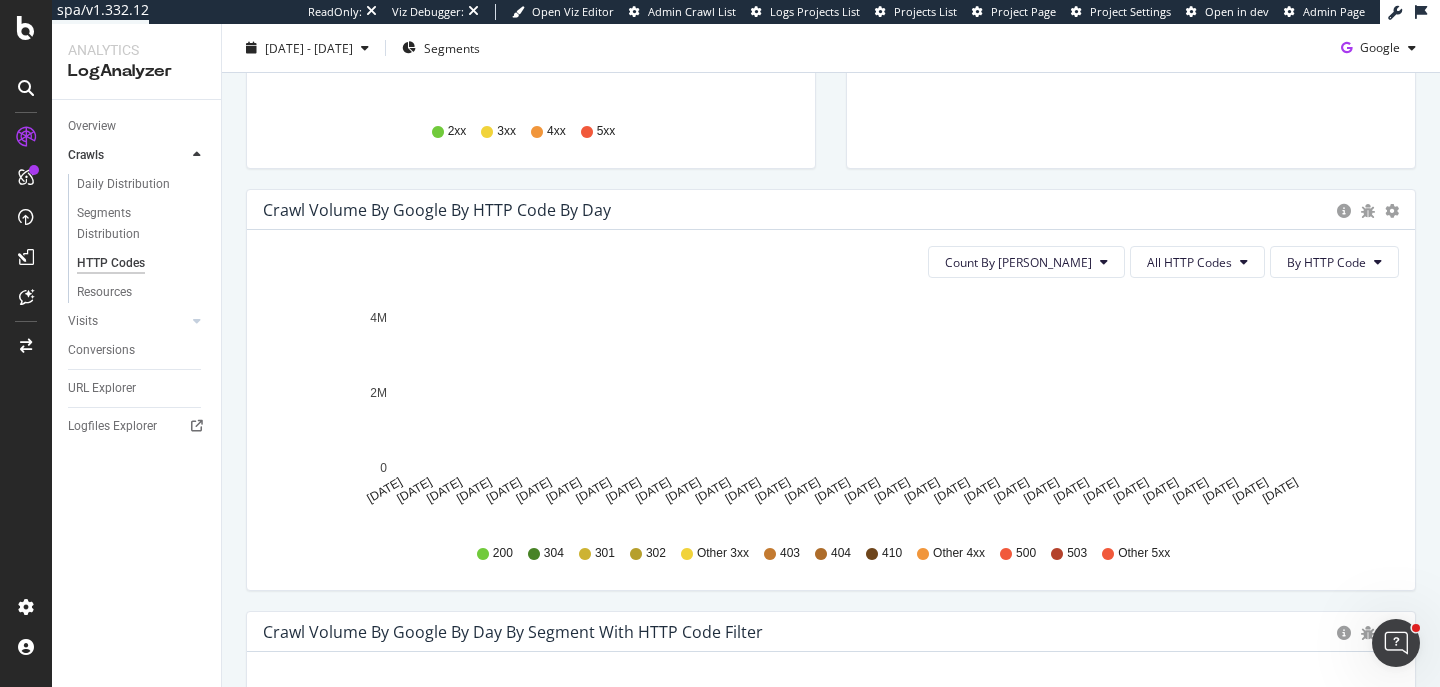 scroll, scrollTop: 759, scrollLeft: 0, axis: vertical 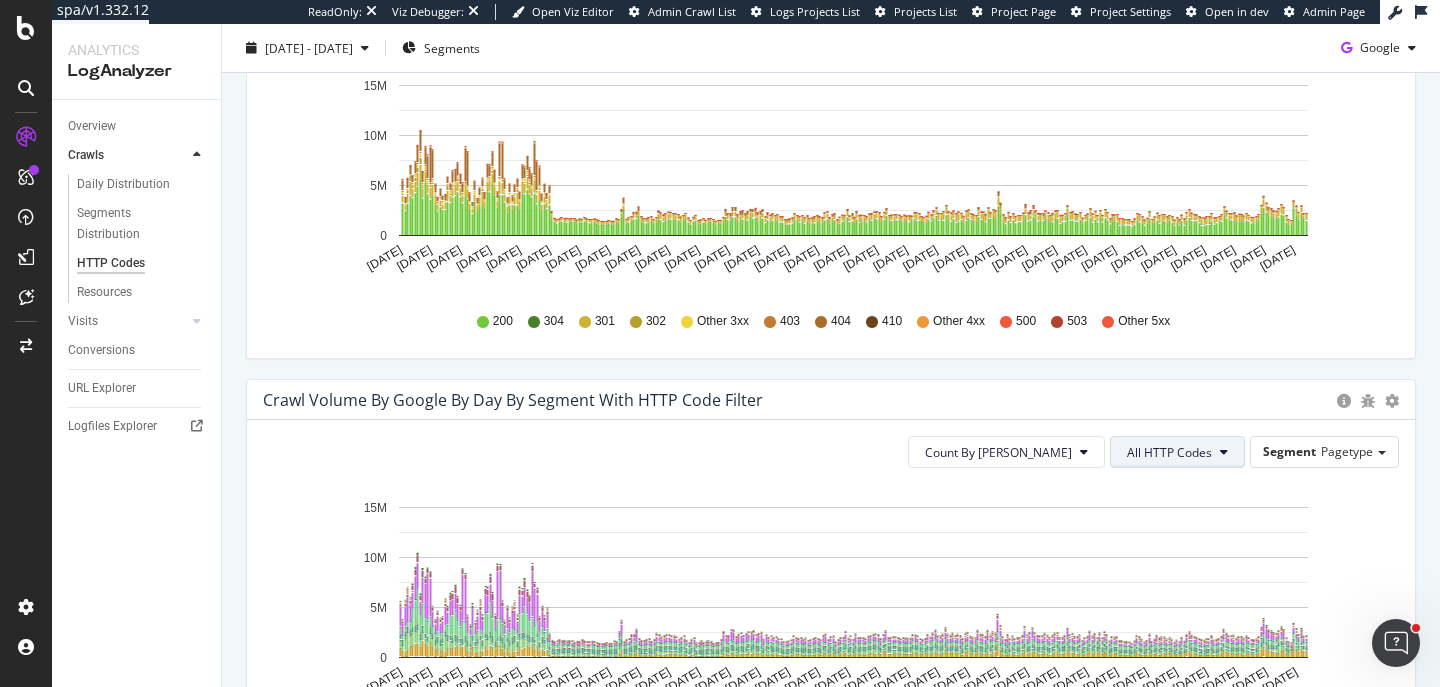click on "All HTTP Codes" at bounding box center [1169, 452] 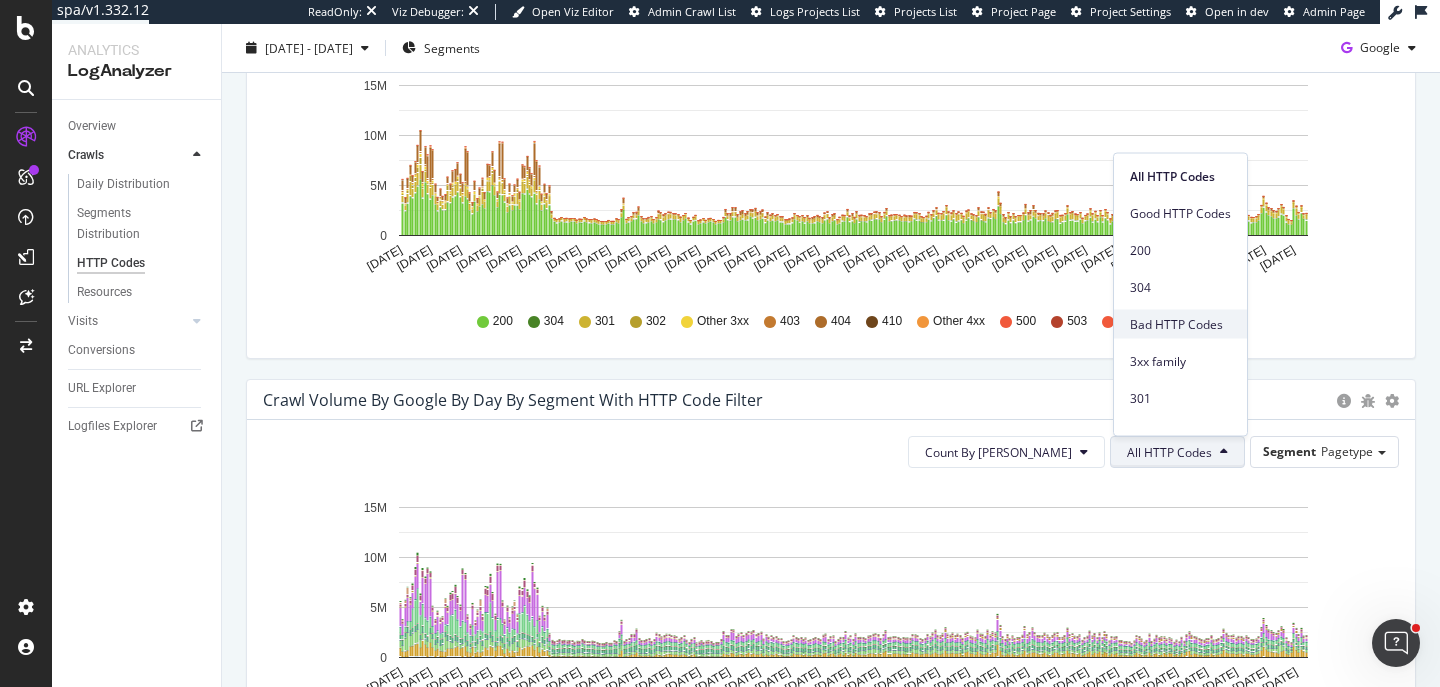 click on "Bad HTTP Codes" at bounding box center [1180, 324] 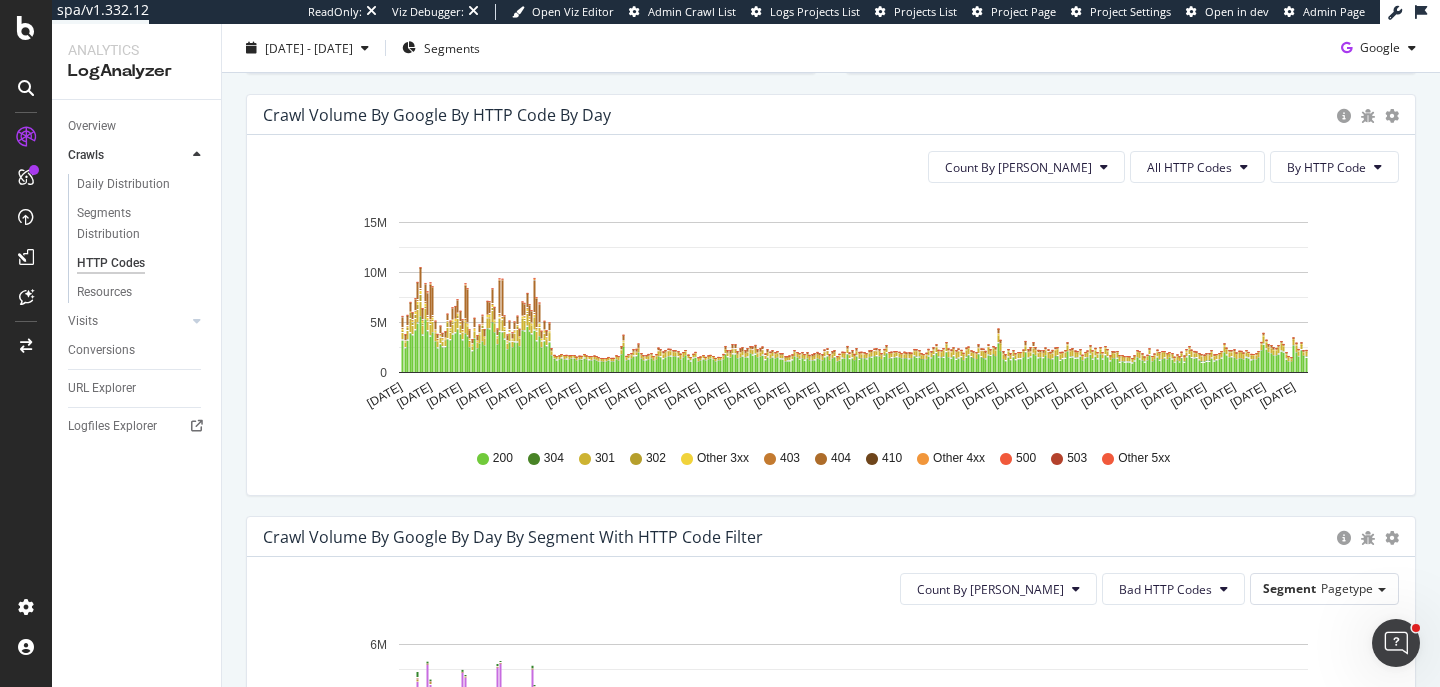 scroll, scrollTop: 614, scrollLeft: 0, axis: vertical 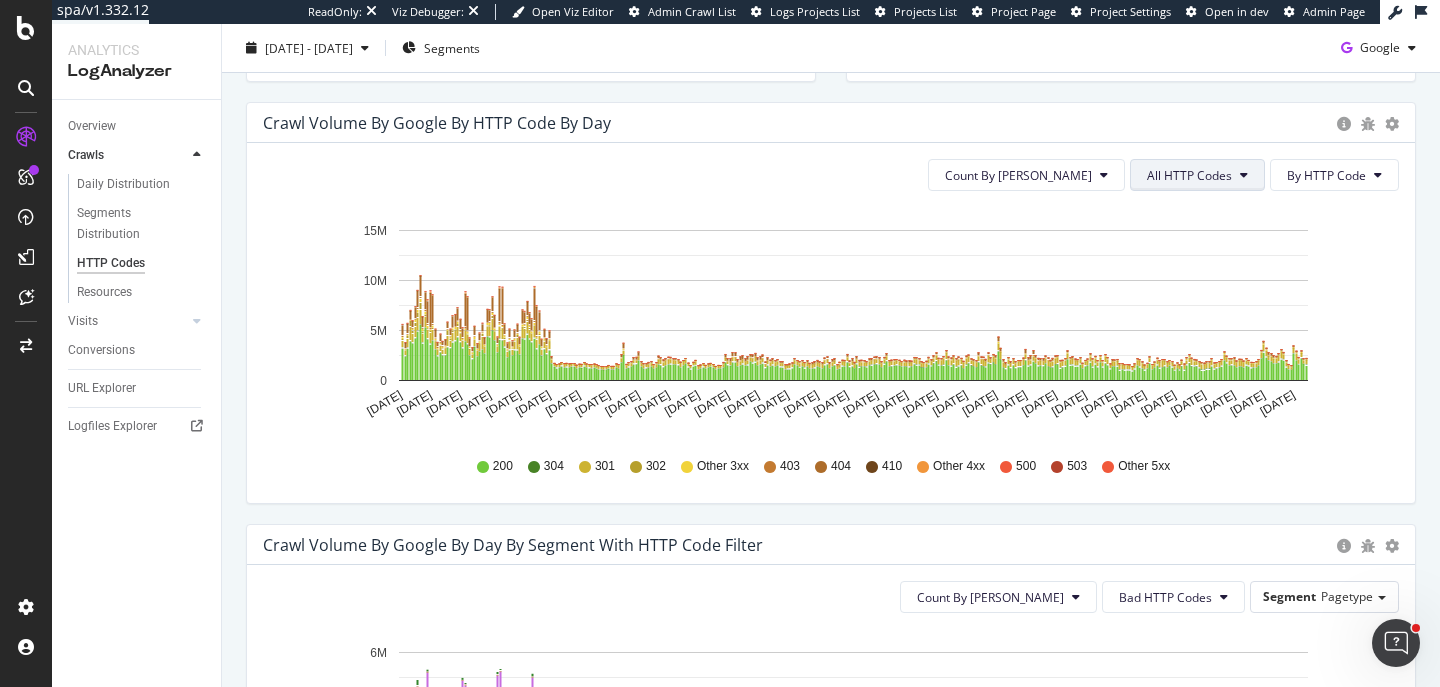 click on "All HTTP Codes" at bounding box center [1189, 175] 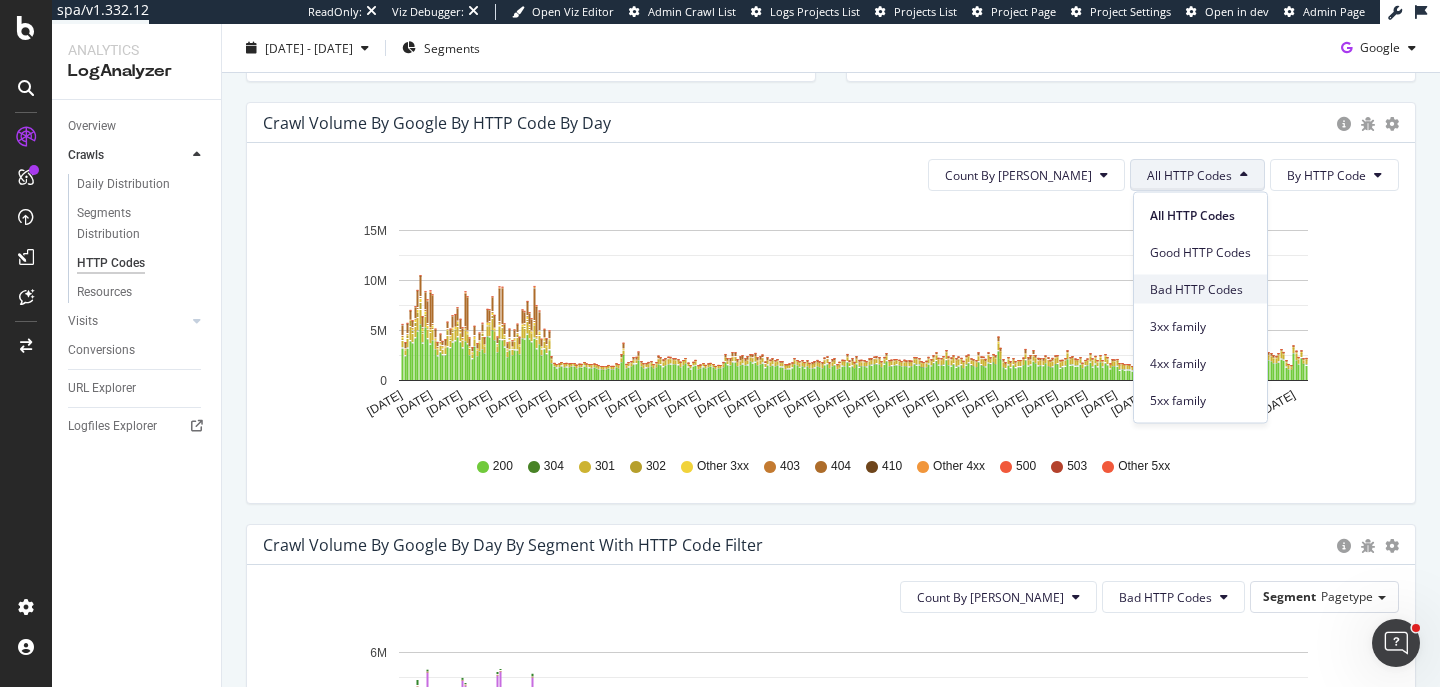 click on "Bad HTTP Codes" at bounding box center (1200, 289) 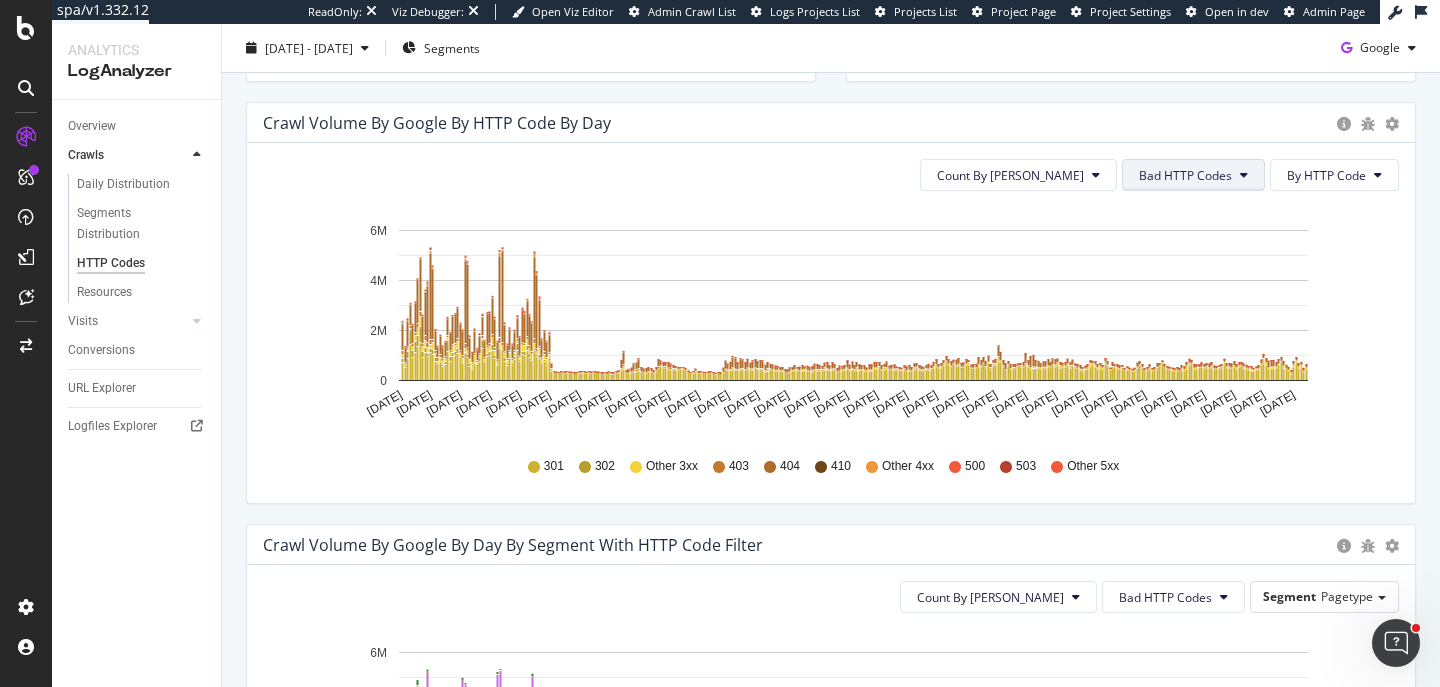 click on "Bad HTTP Codes" at bounding box center [1185, 175] 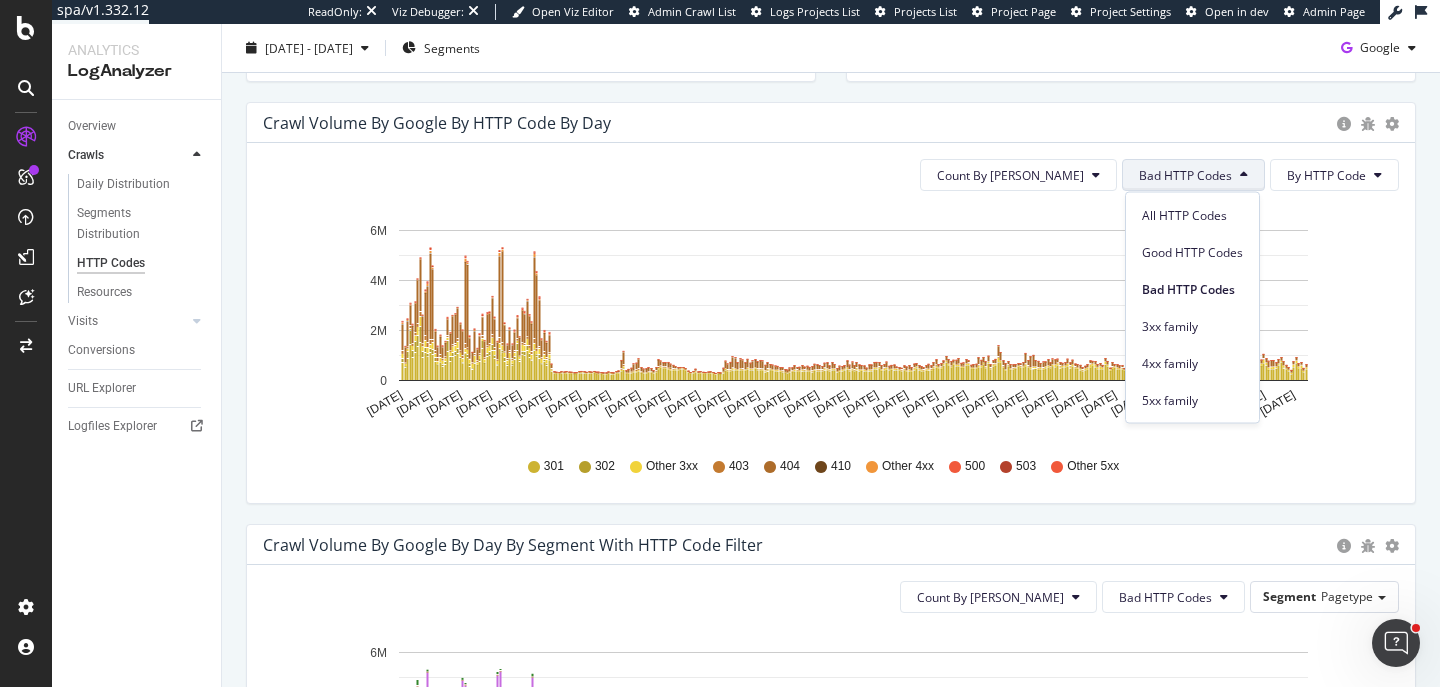 click on "All HTTP Codes" at bounding box center (1192, 211) 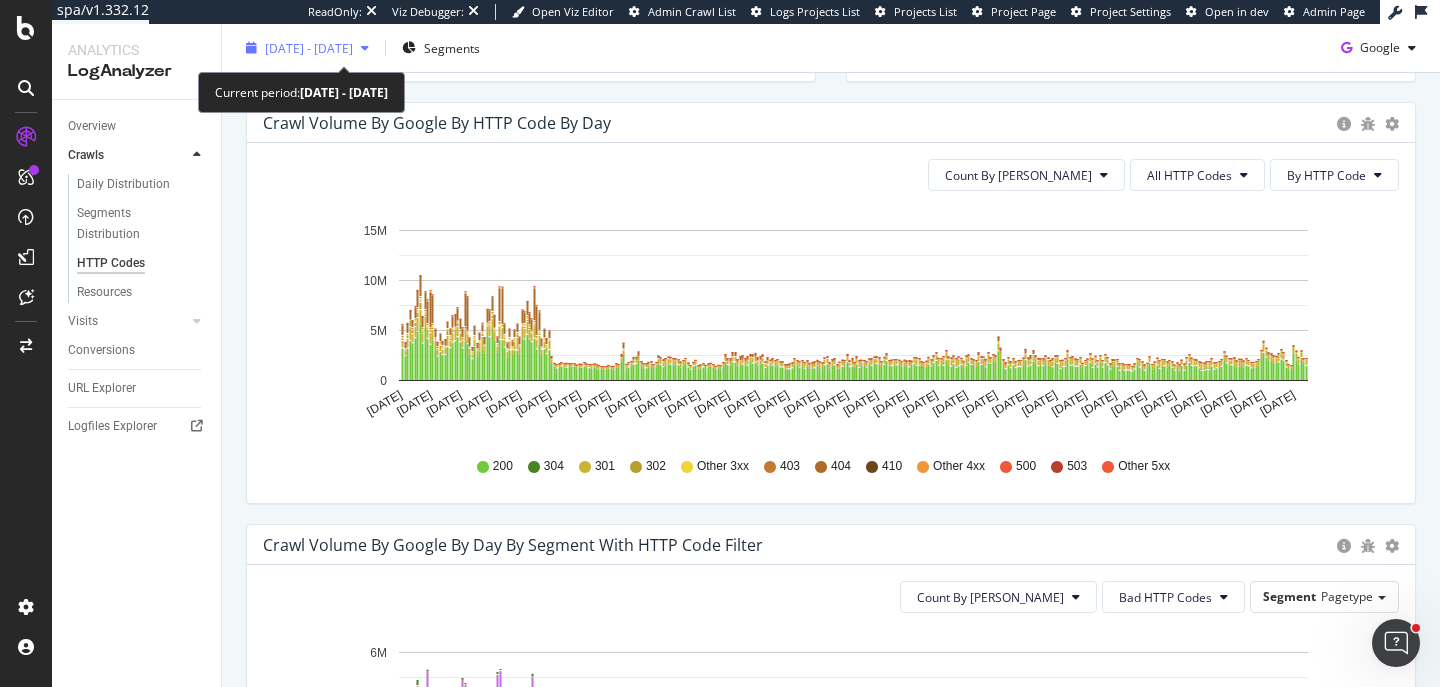 click on "[DATE] - [DATE]" at bounding box center [309, 47] 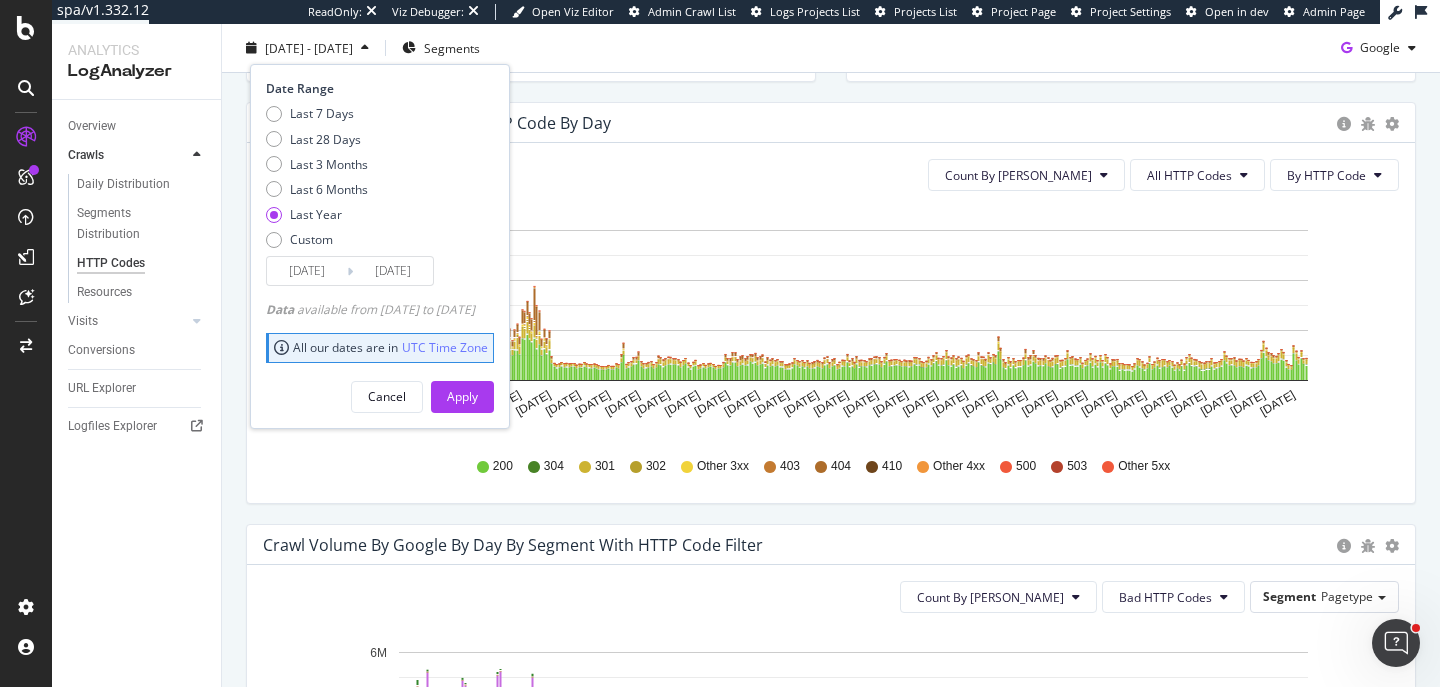 click on "[DATE]" at bounding box center [393, 271] 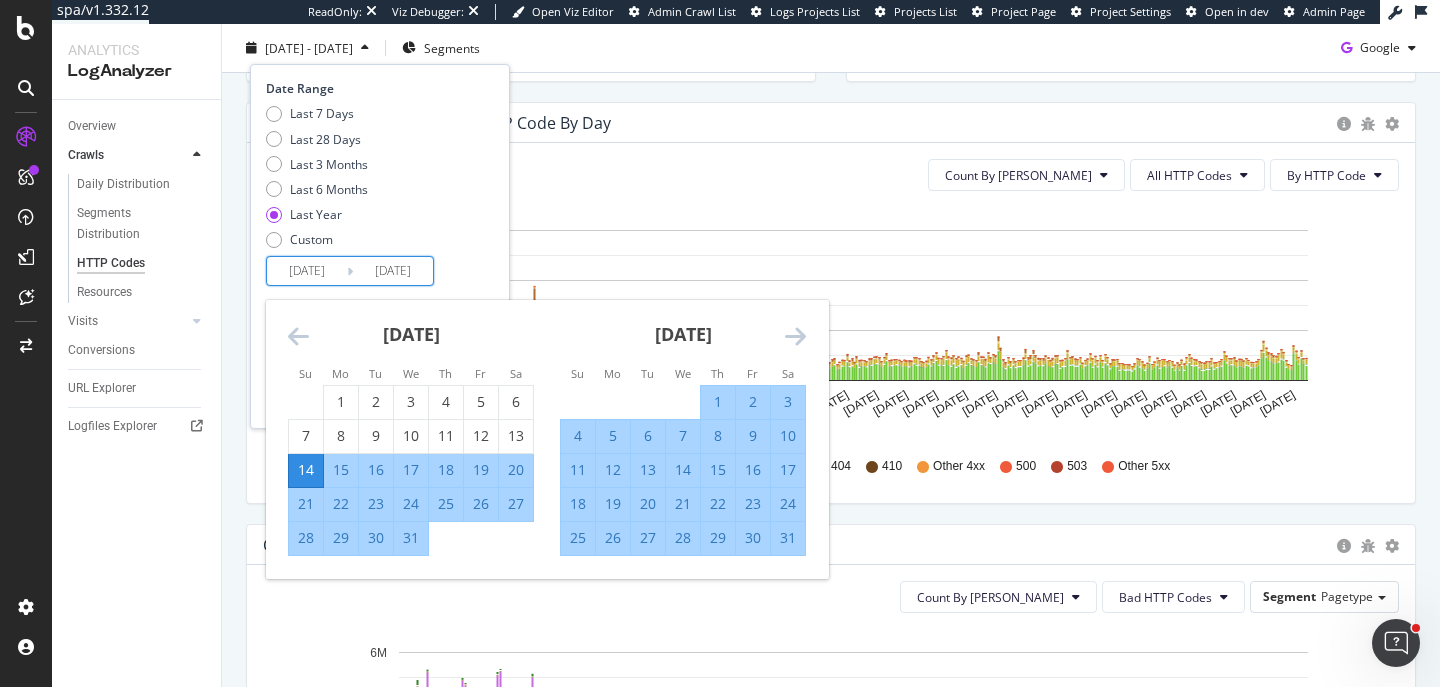click at bounding box center (795, 336) 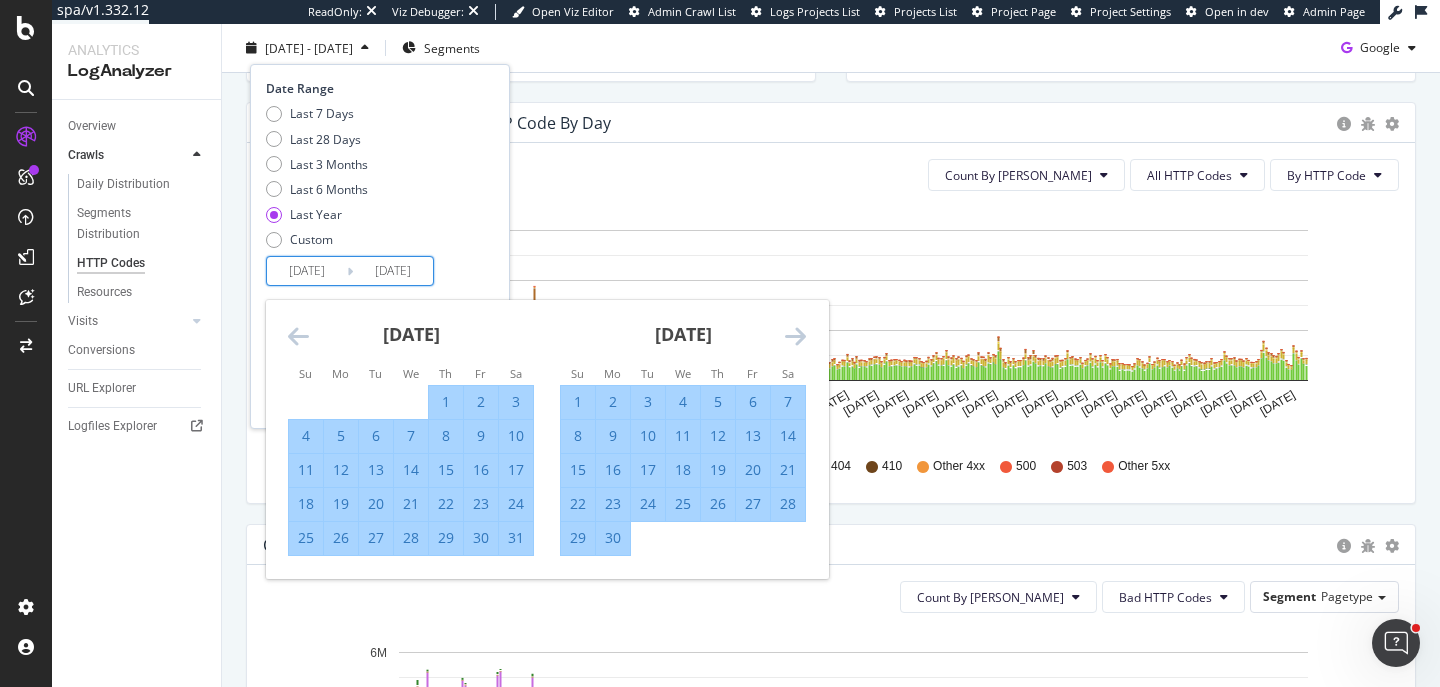 click on "10" at bounding box center (648, 436) 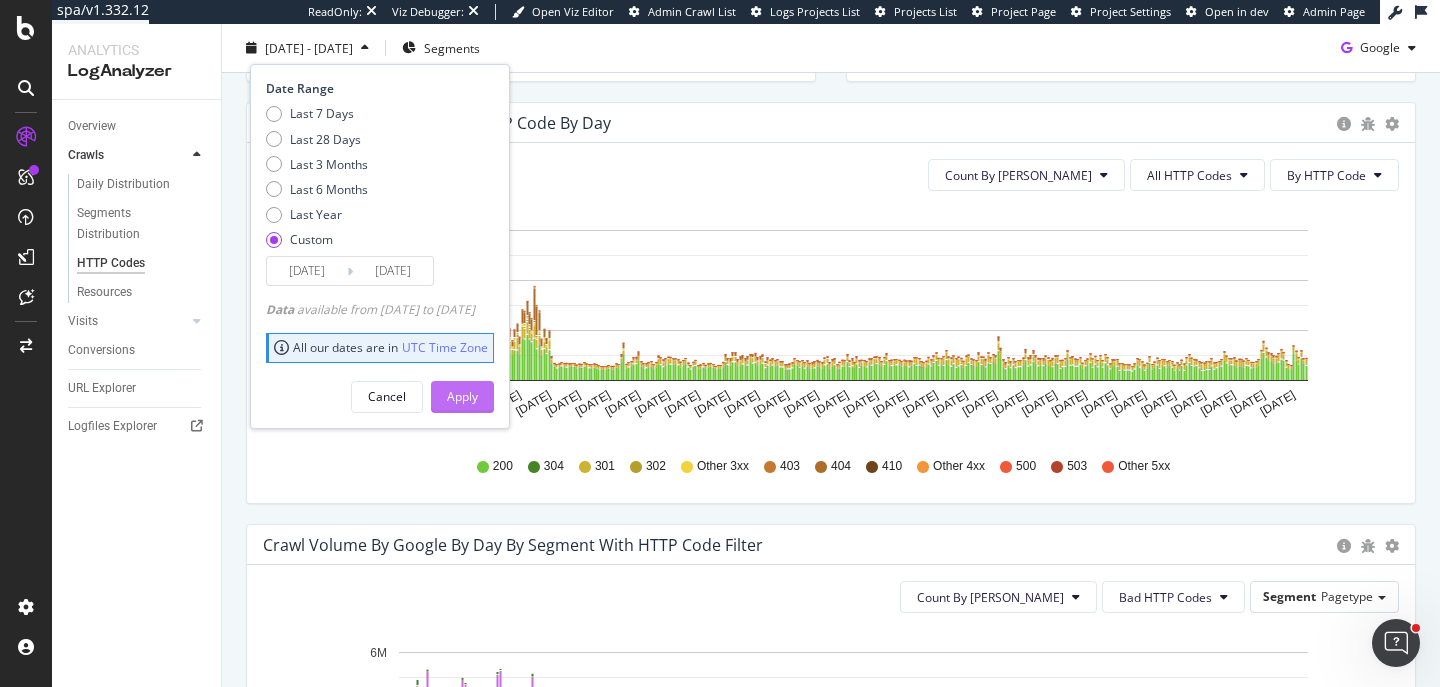 click on "Apply" at bounding box center (462, 396) 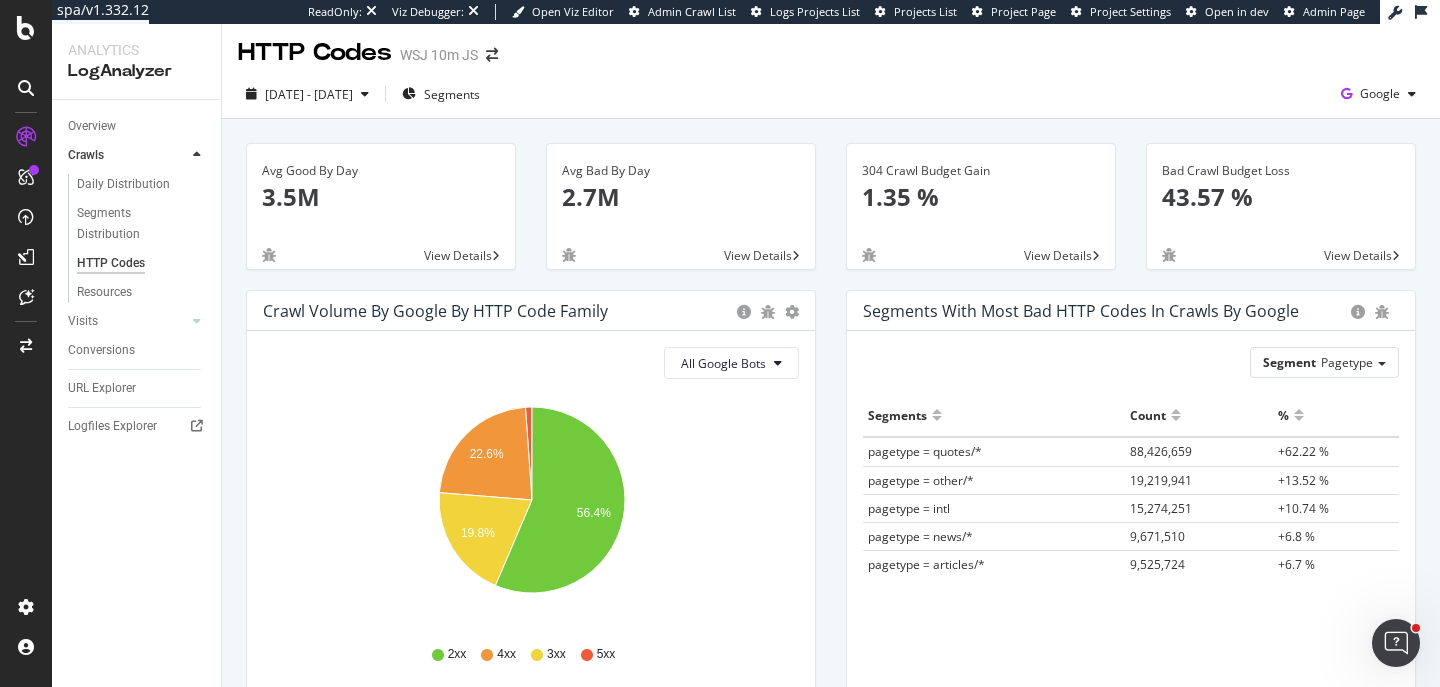 scroll, scrollTop: 3, scrollLeft: 0, axis: vertical 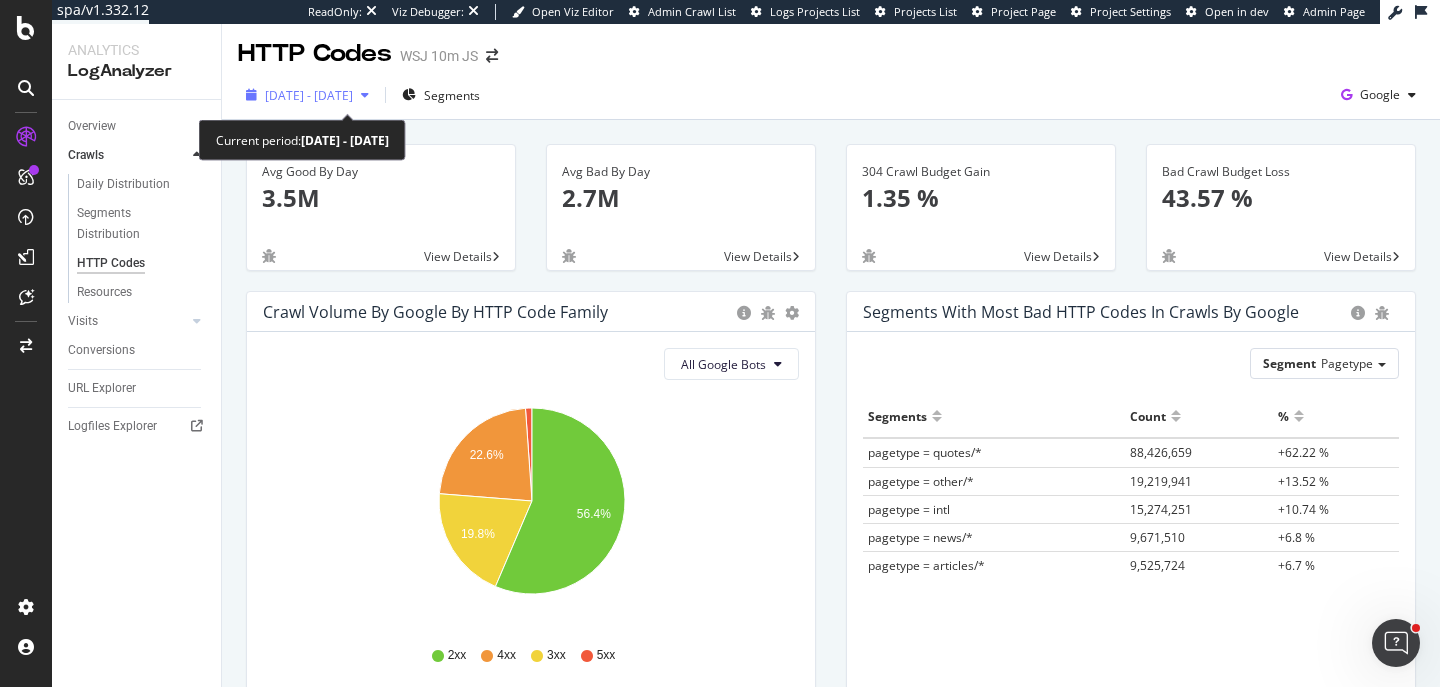 click on "[DATE] - [DATE]" at bounding box center [309, 95] 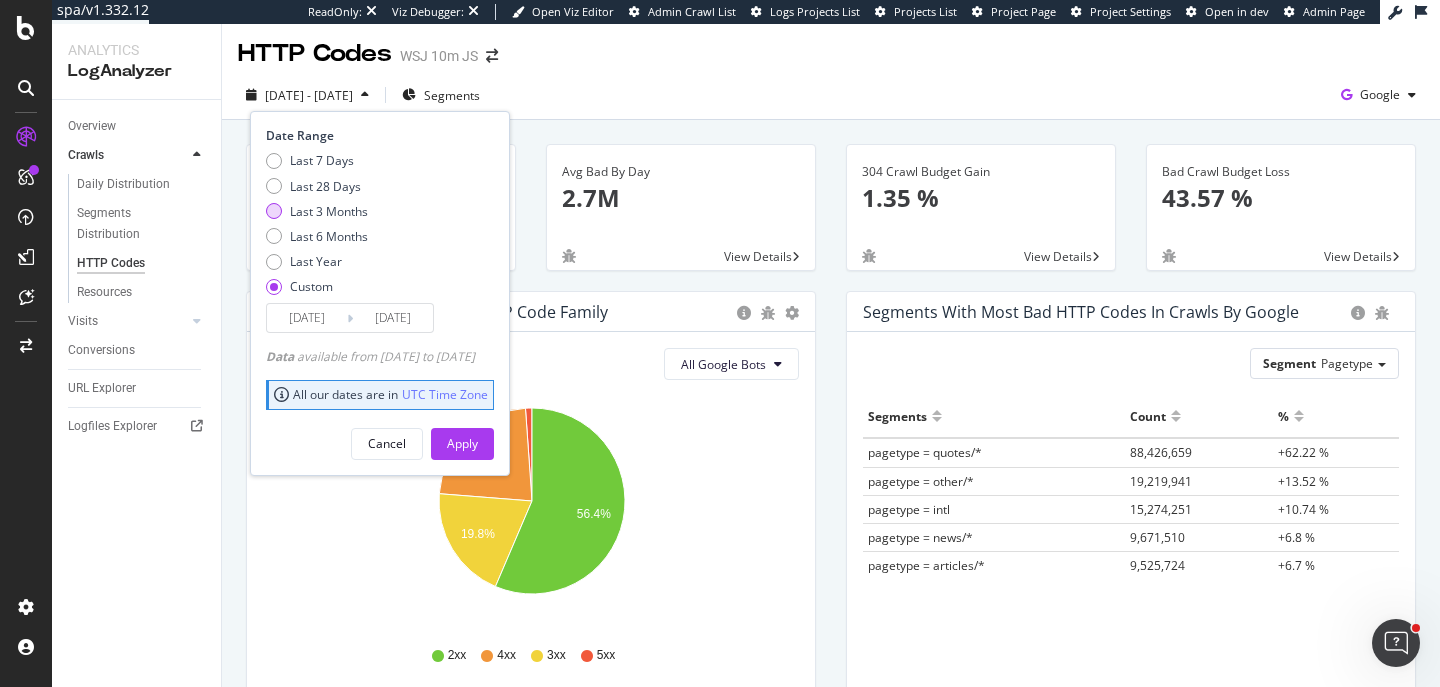click on "Last 3 Months" at bounding box center (329, 211) 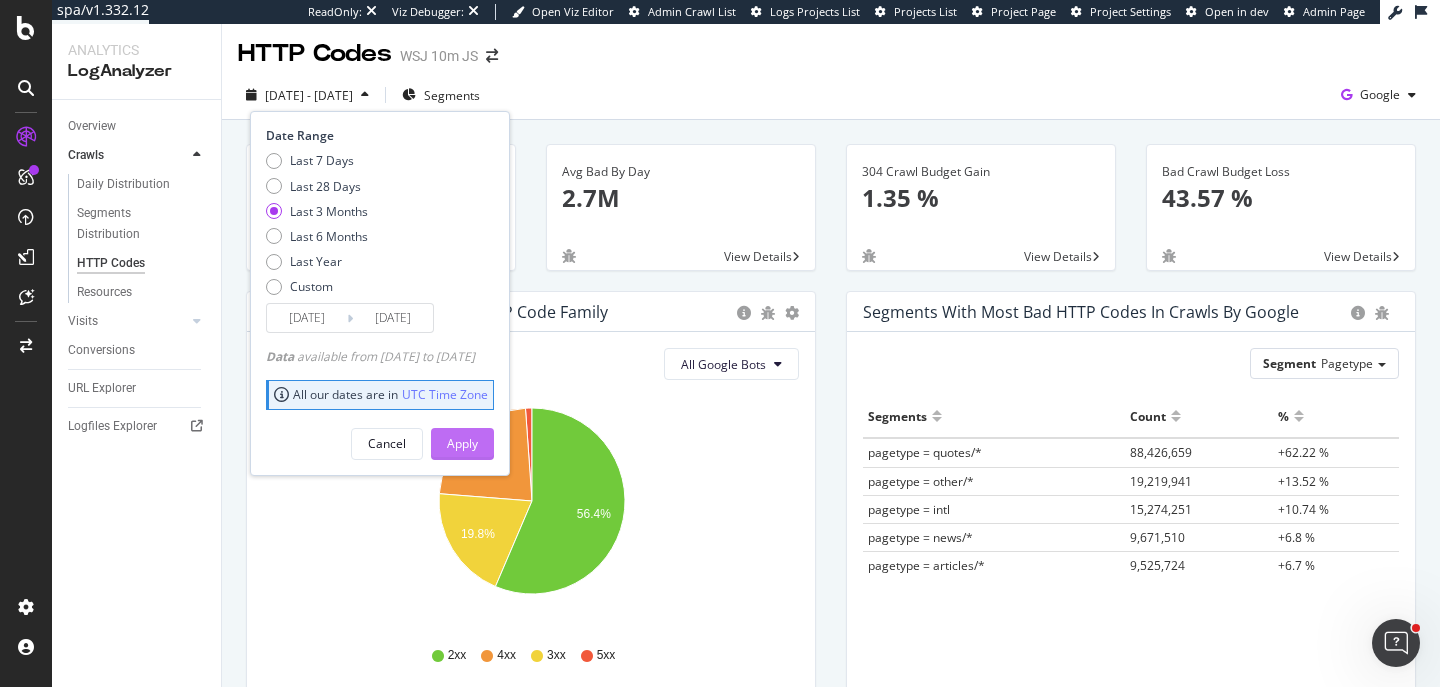 click on "Apply" at bounding box center [462, 444] 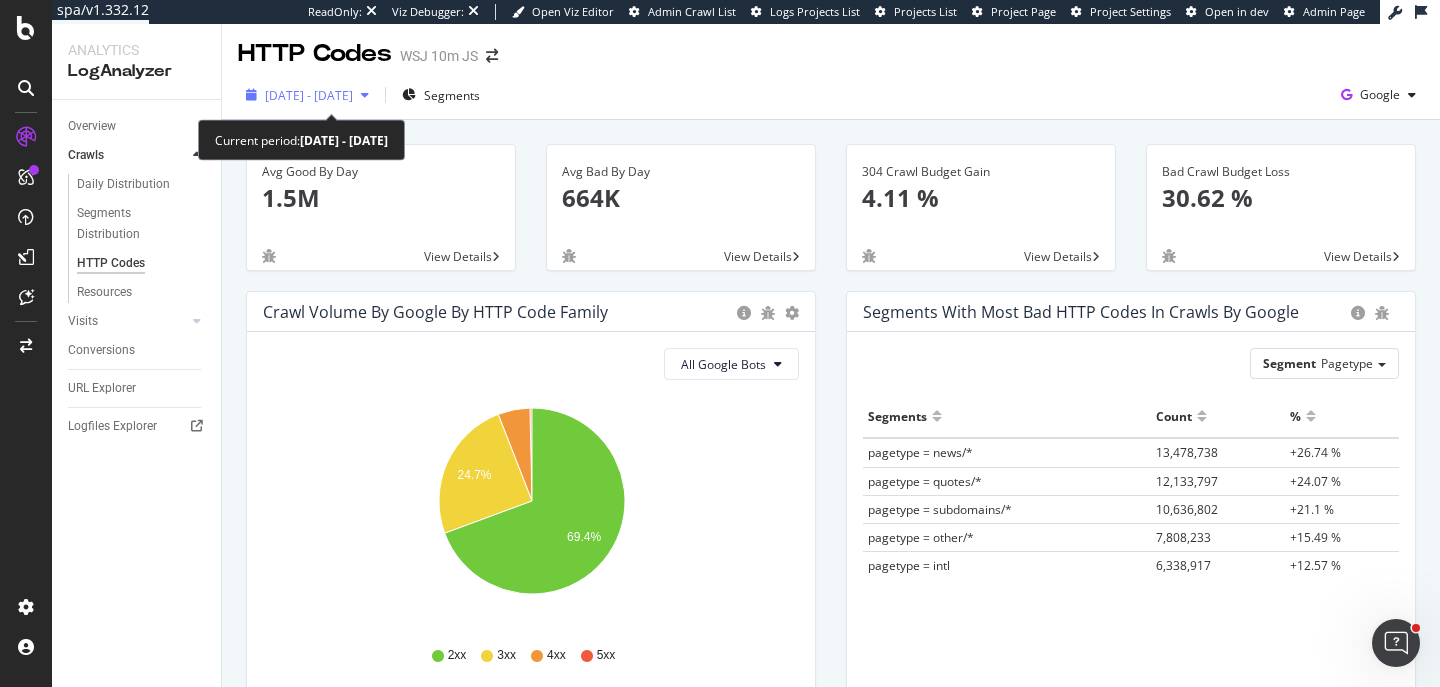 click on "[DATE] - [DATE]" at bounding box center [309, 95] 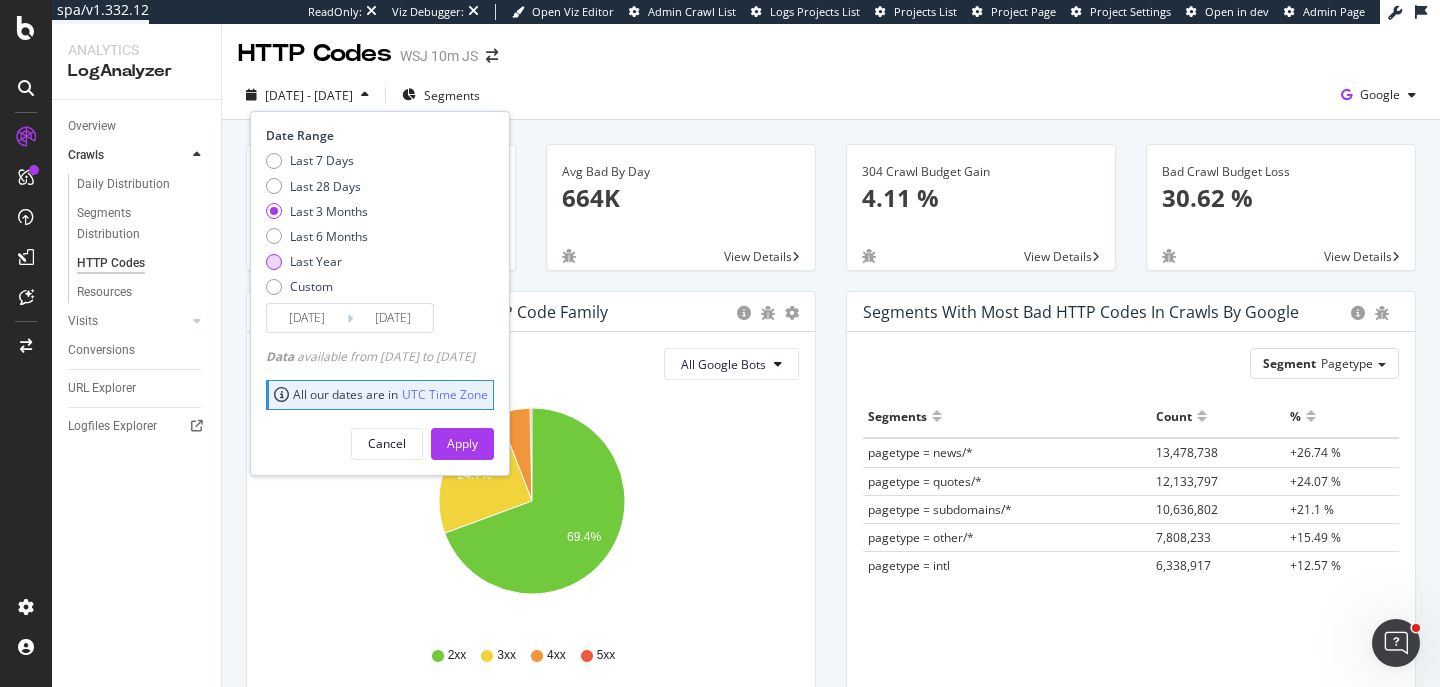 click on "Last Year" at bounding box center [316, 261] 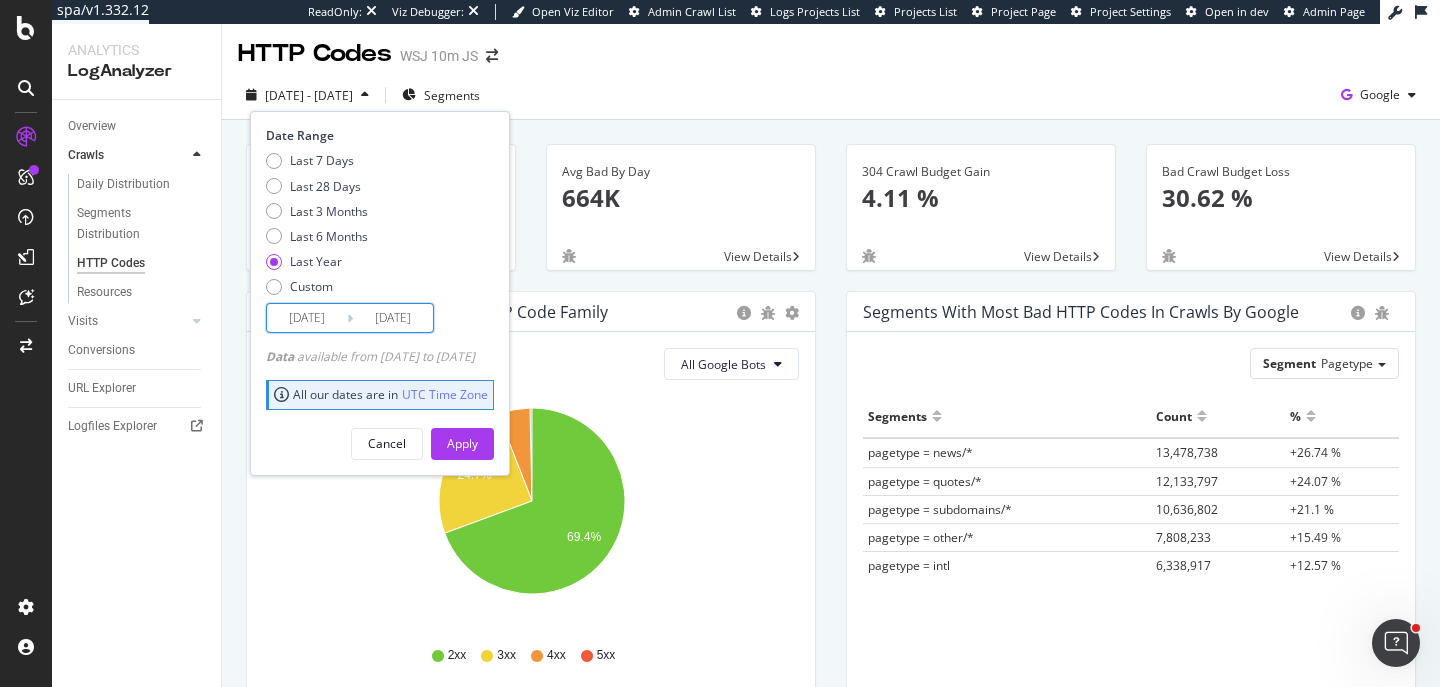 click on "[DATE]" at bounding box center (307, 318) 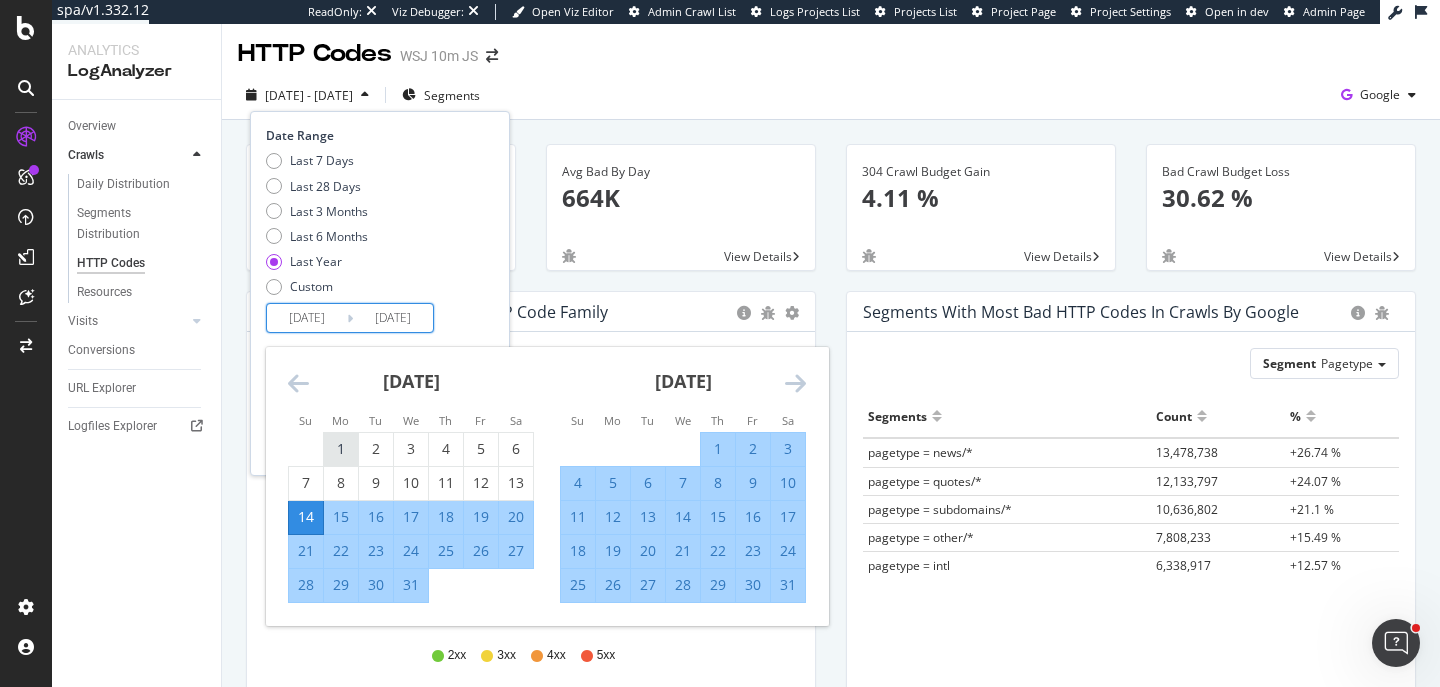 click on "1" at bounding box center (341, 449) 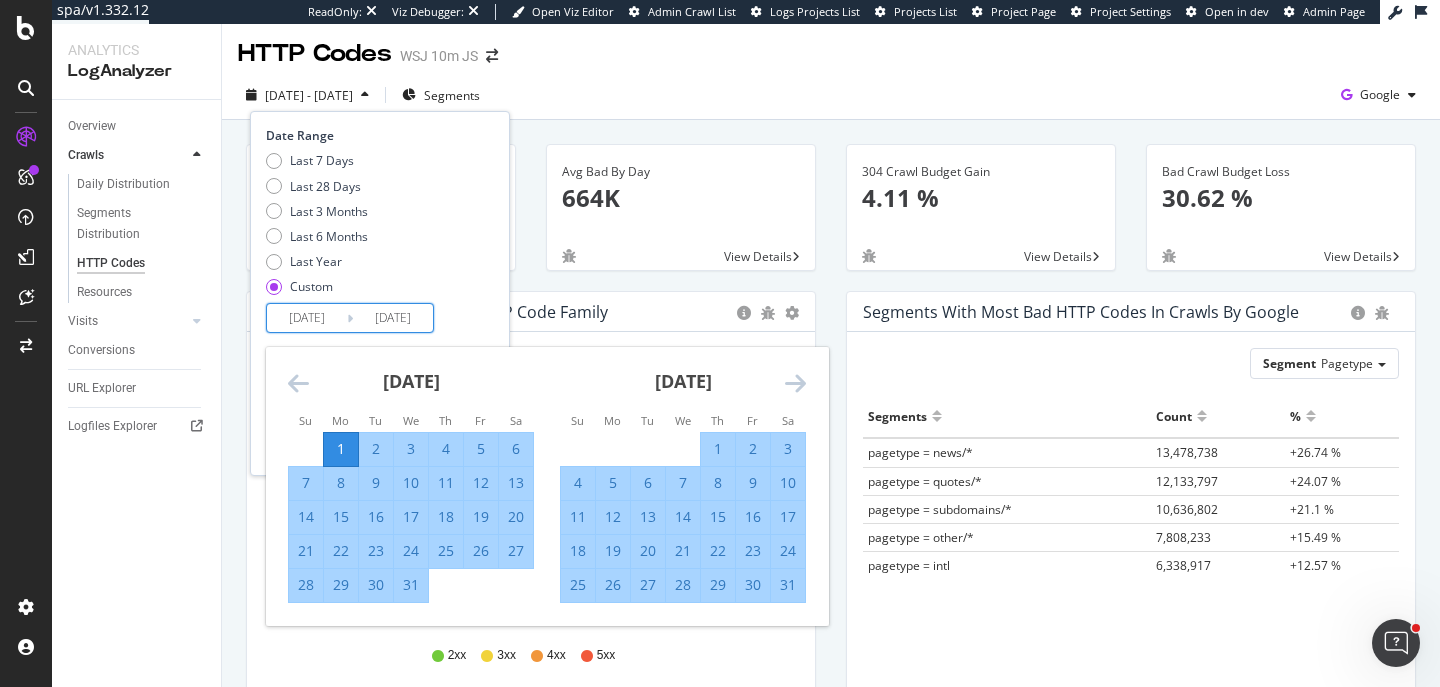 click at bounding box center [795, 383] 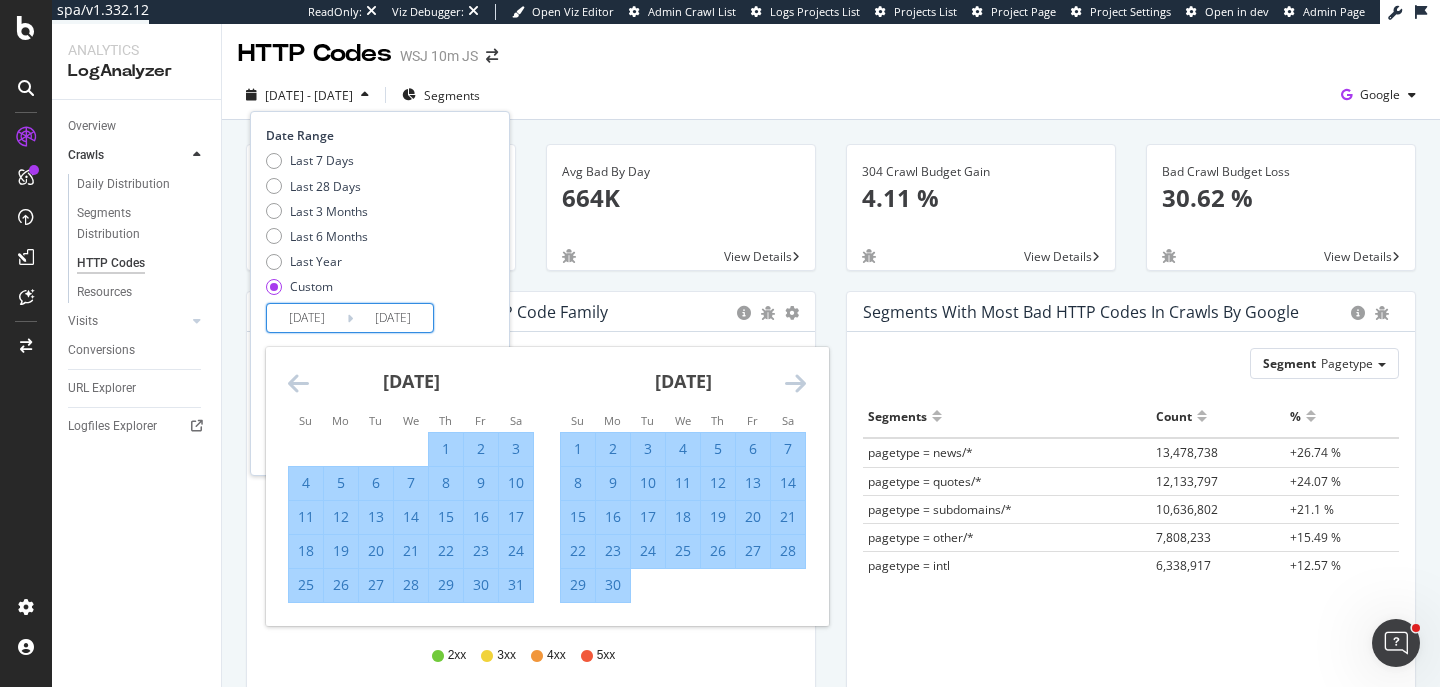 click on "10" at bounding box center (648, 483) 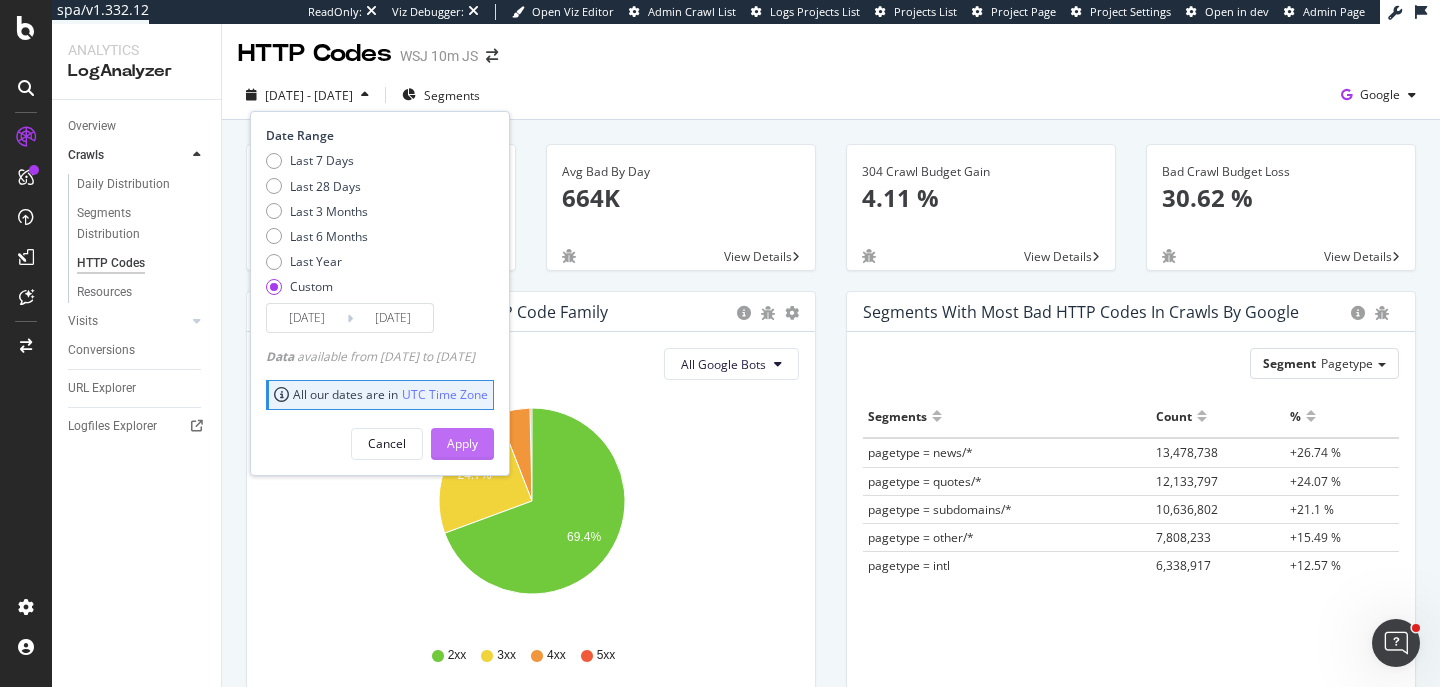 click on "Apply" at bounding box center (462, 444) 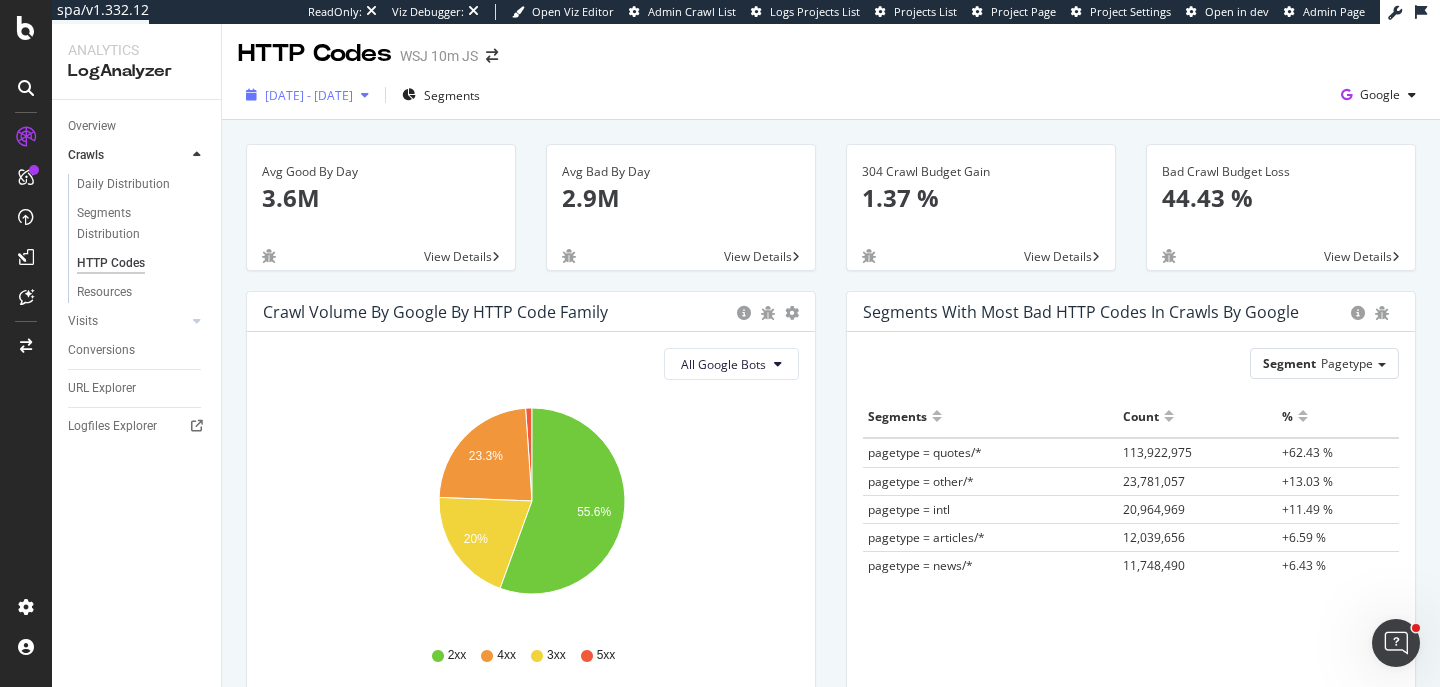 click on "[DATE] - [DATE]" at bounding box center [309, 95] 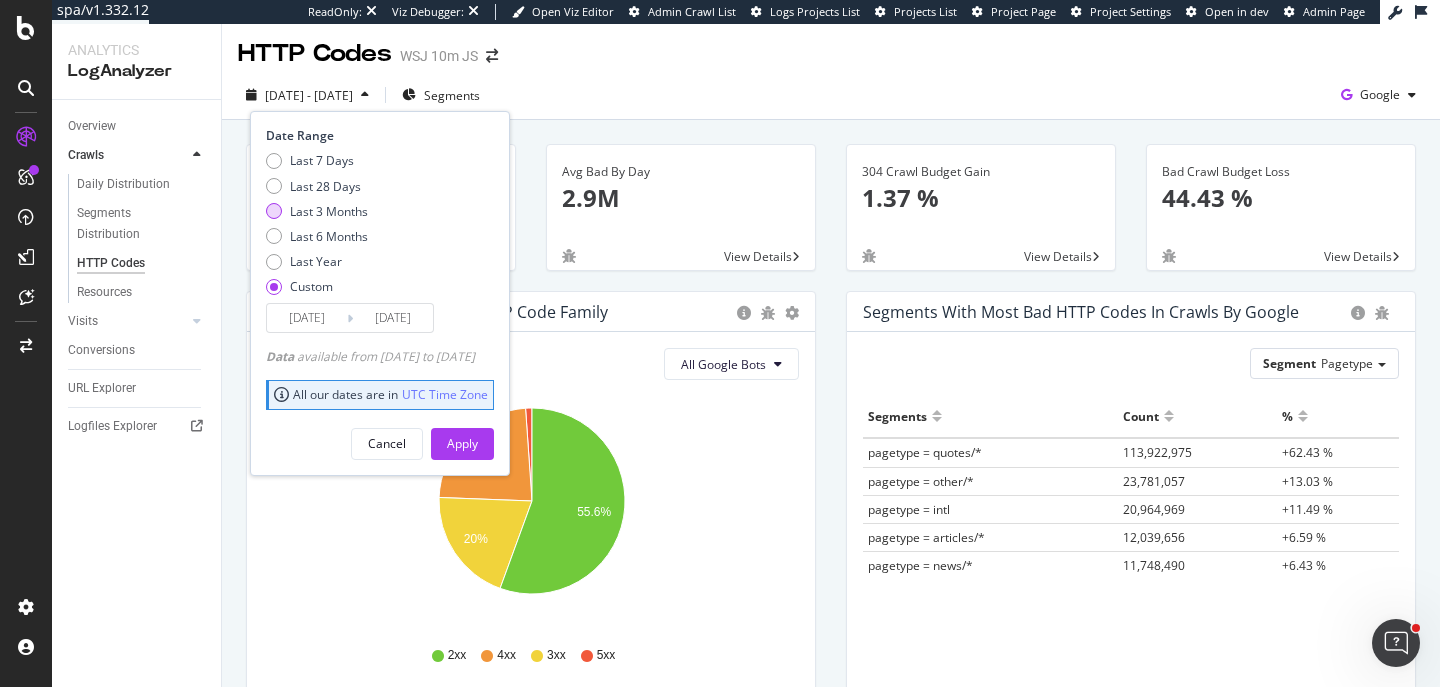 click on "Last 3 Months" at bounding box center (329, 211) 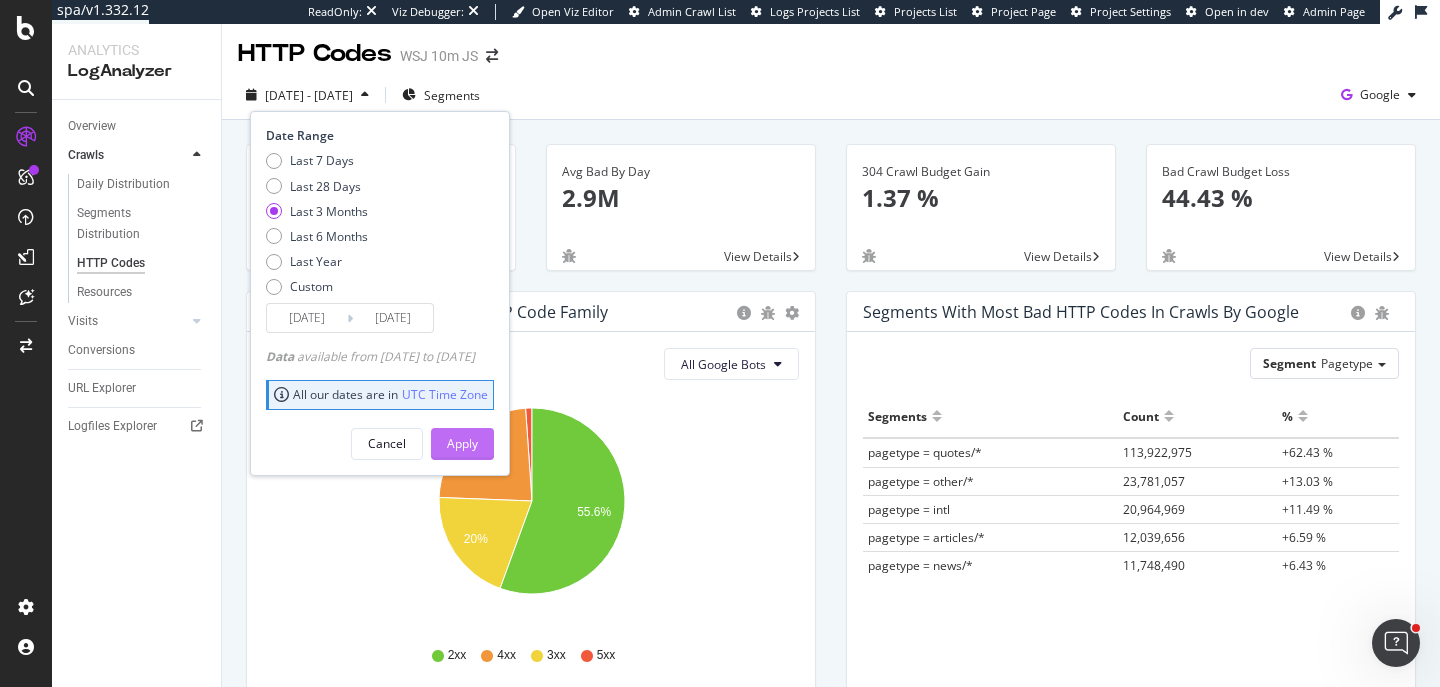 click on "Apply" at bounding box center [462, 444] 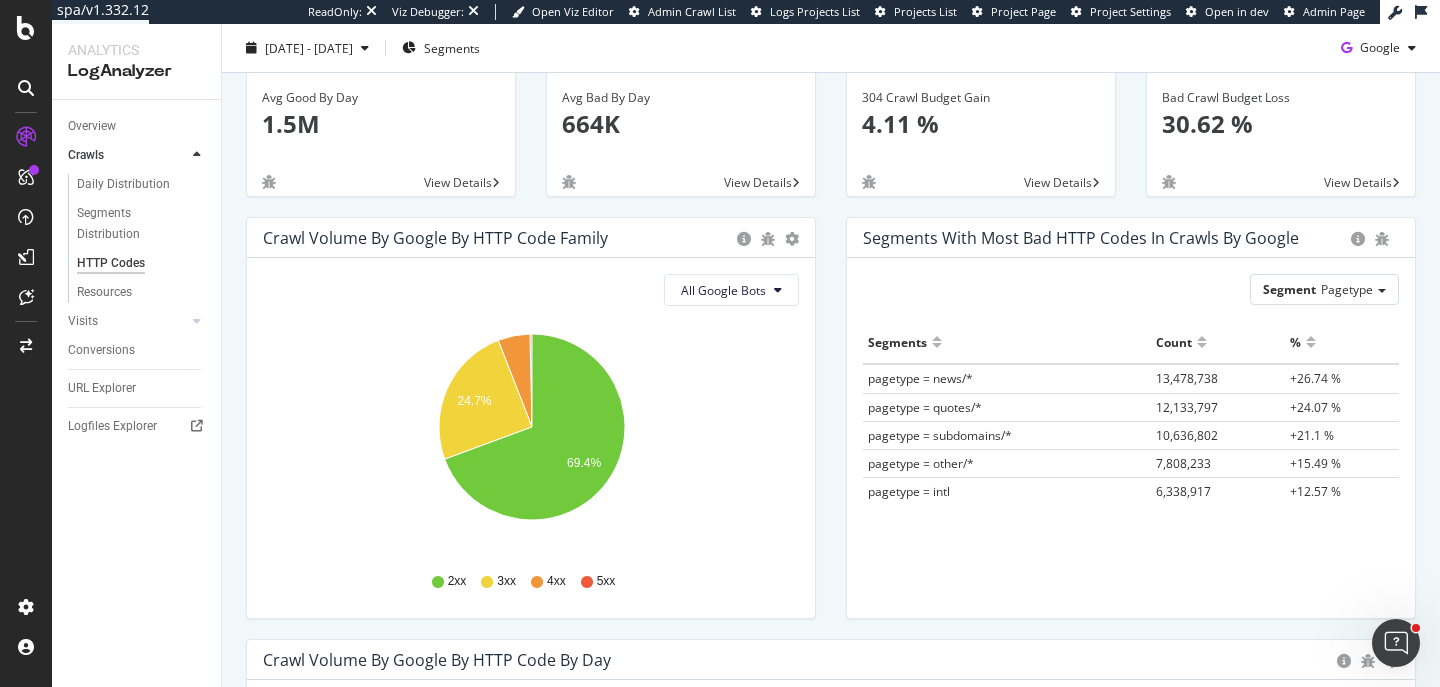 scroll, scrollTop: 78, scrollLeft: 0, axis: vertical 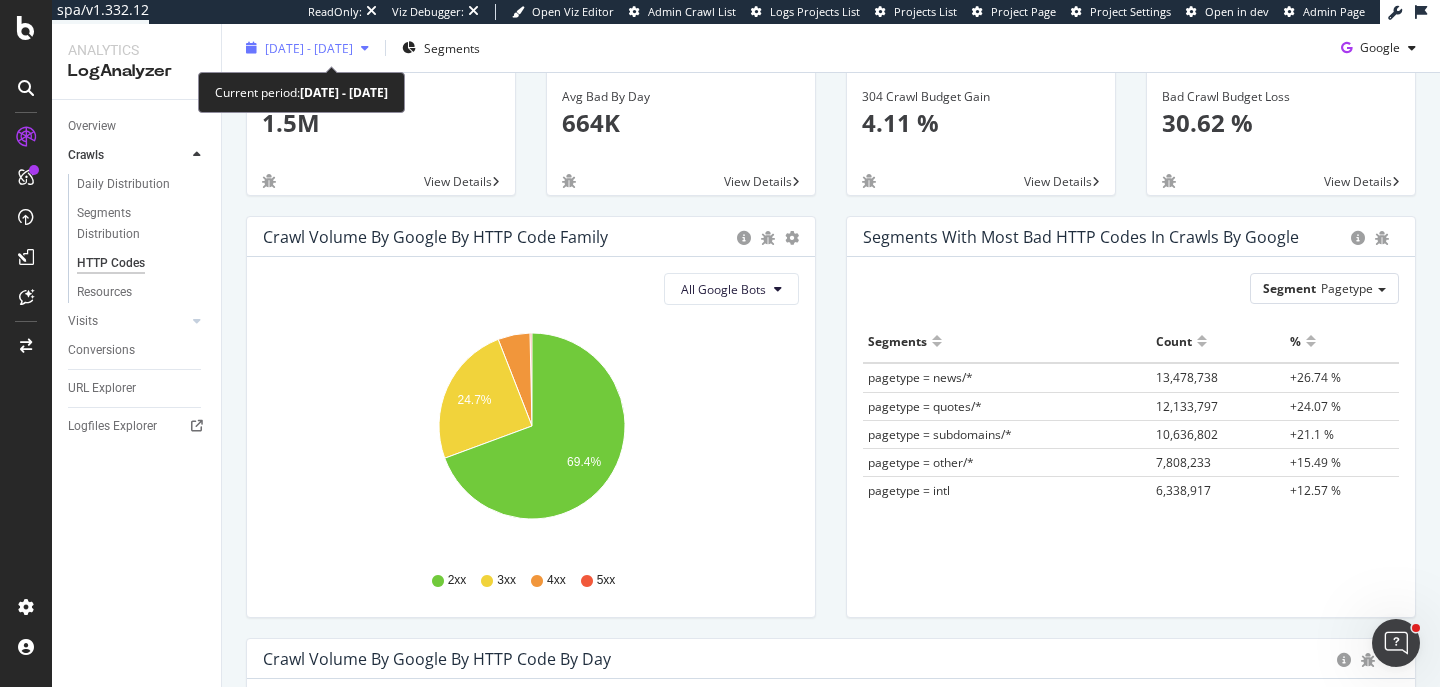 click on "[DATE] - [DATE]" at bounding box center (309, 47) 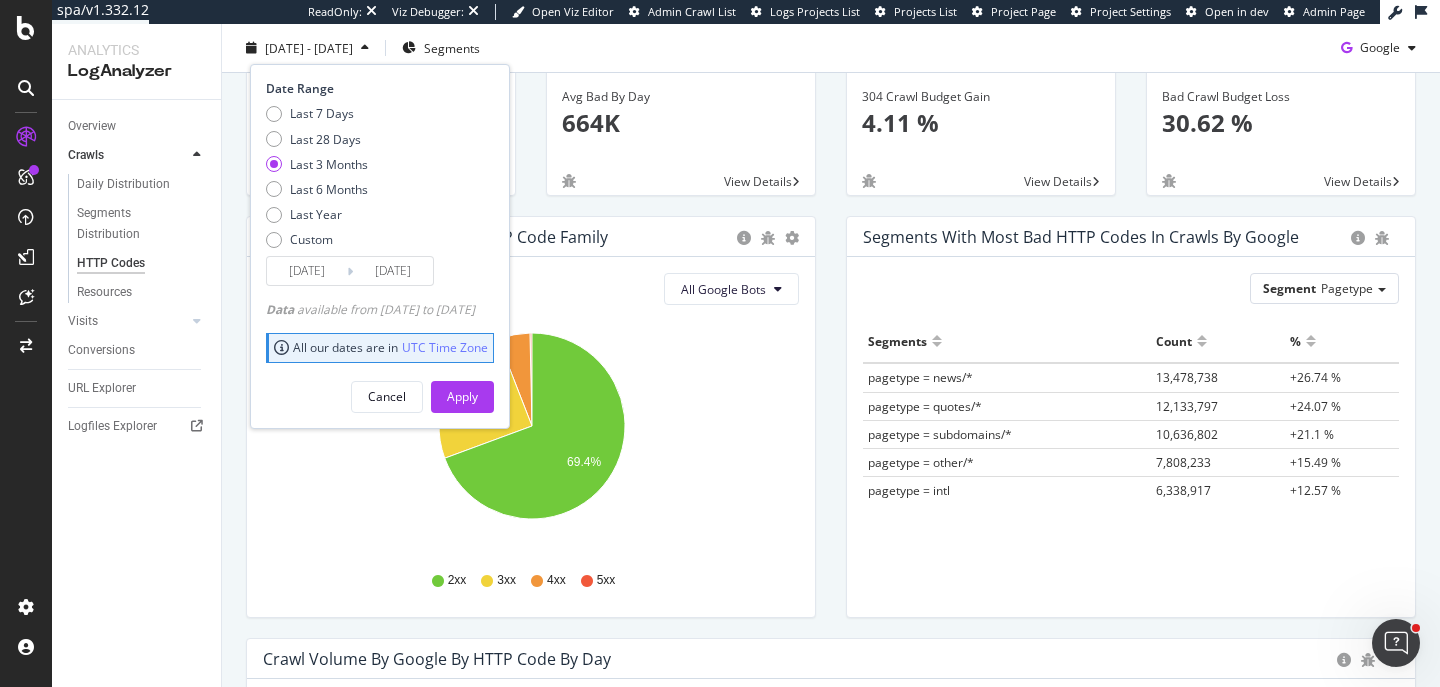 click on "[DATE] - [DATE]" at bounding box center [309, 47] 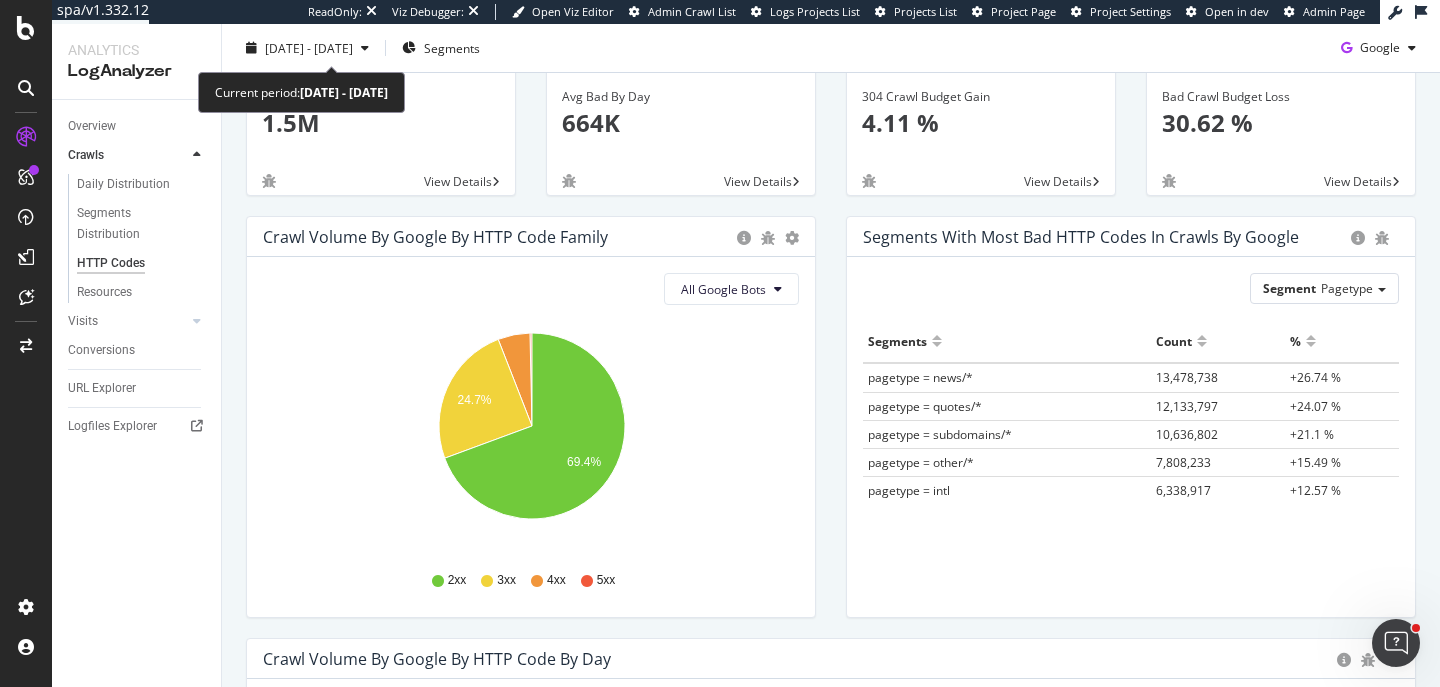 click on "[DATE] - [DATE]" at bounding box center (309, 47) 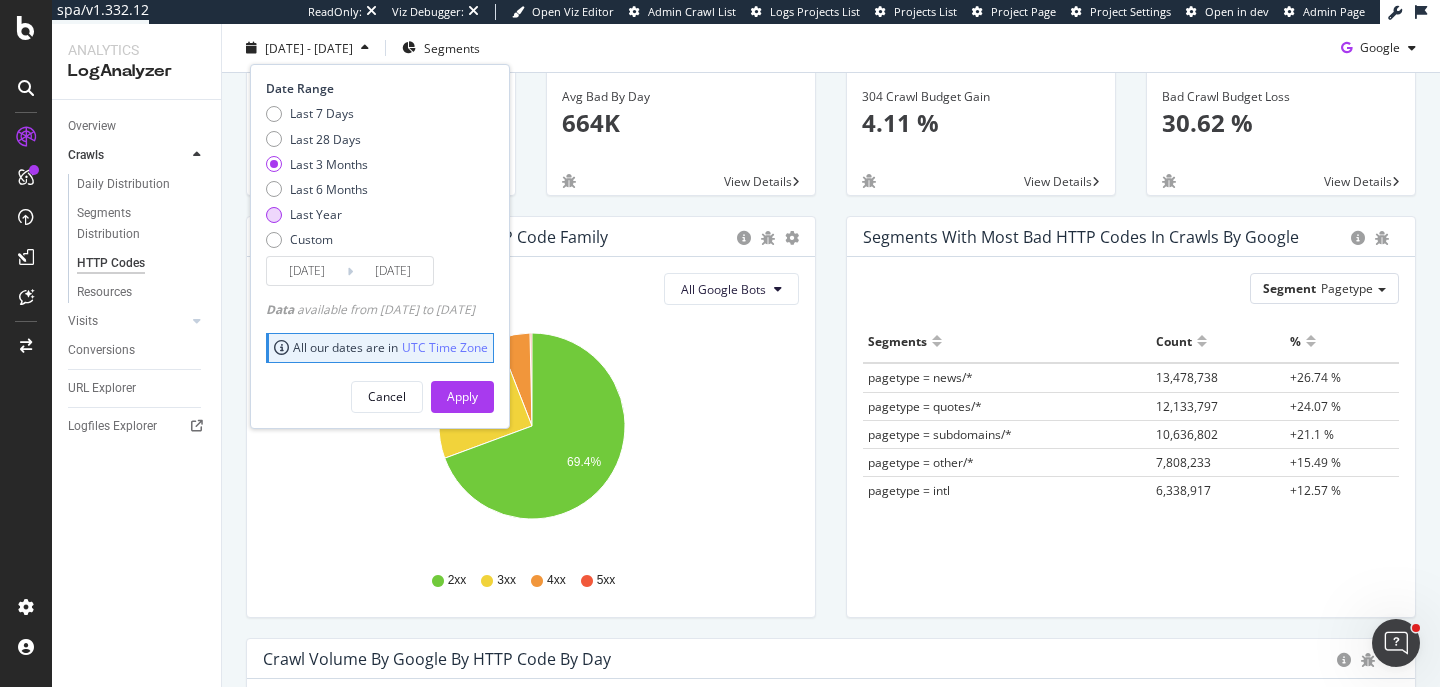 click on "Last Year" at bounding box center (316, 214) 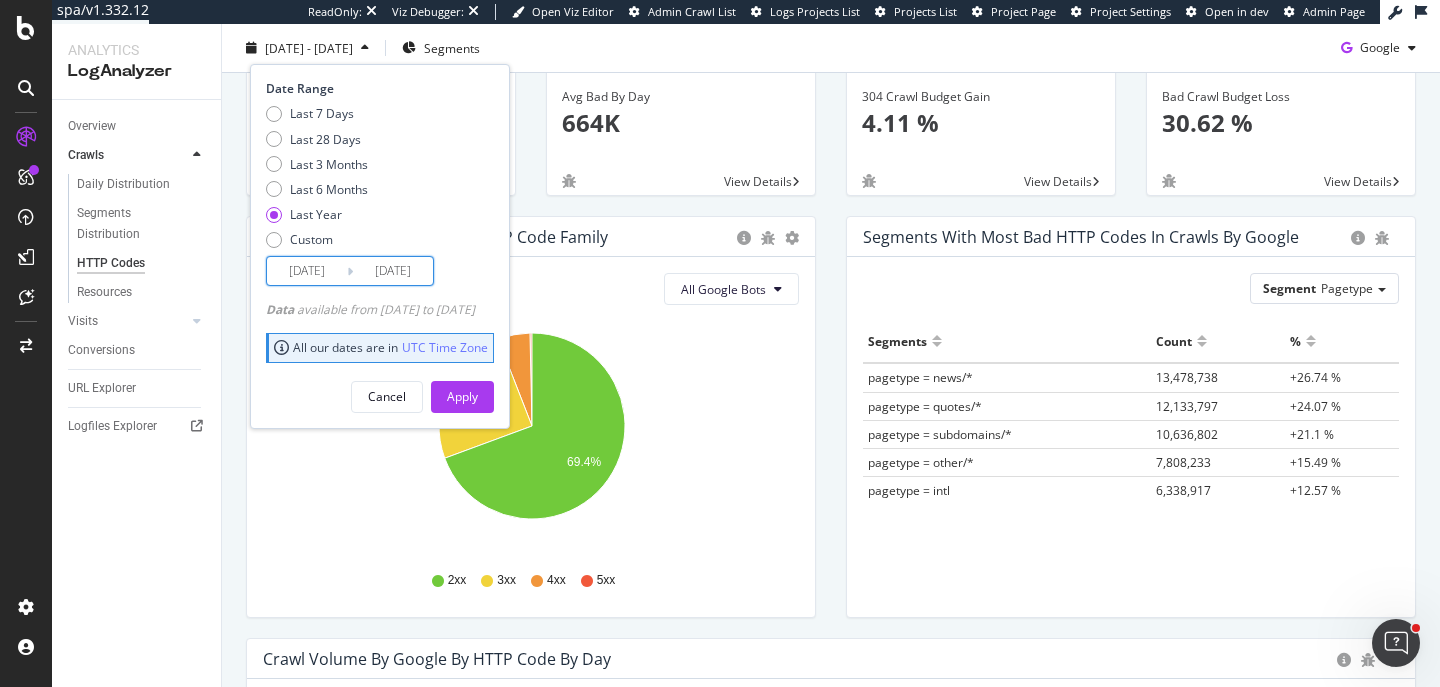click on "[DATE]" at bounding box center [307, 271] 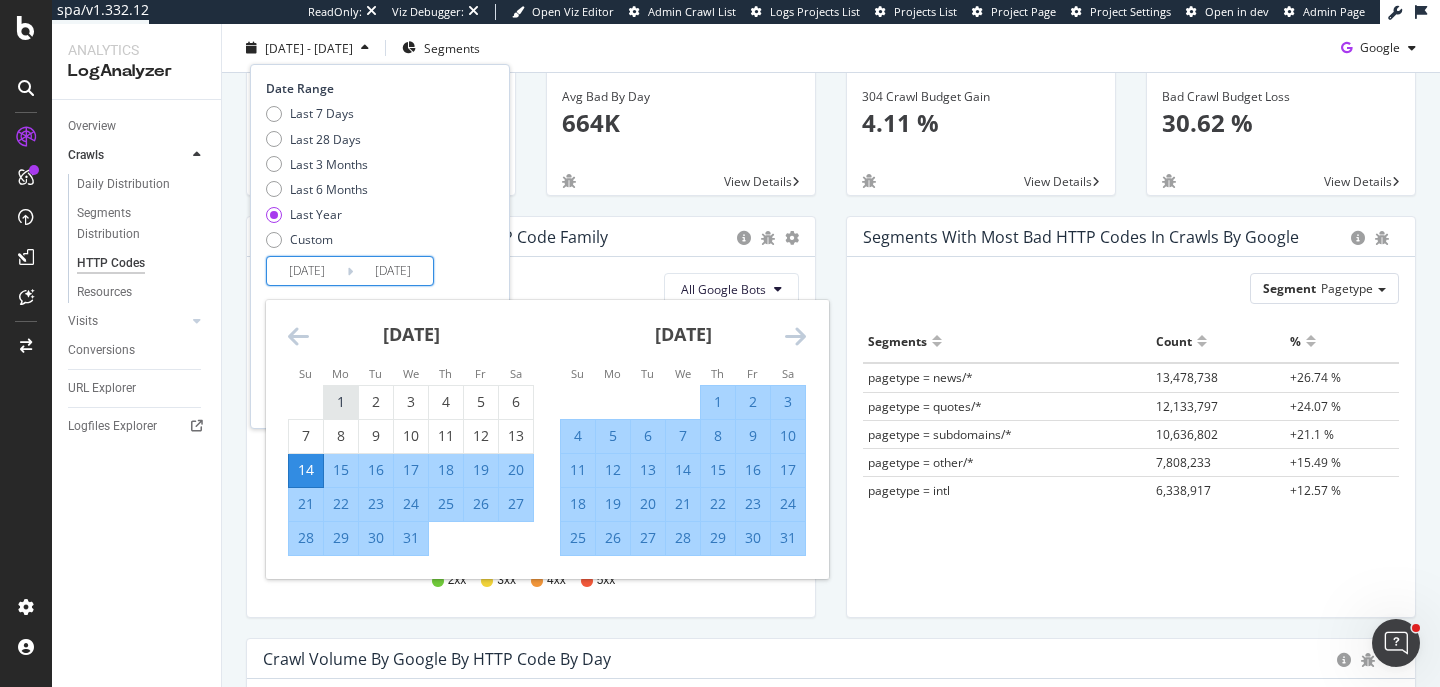 click on "1" at bounding box center (341, 402) 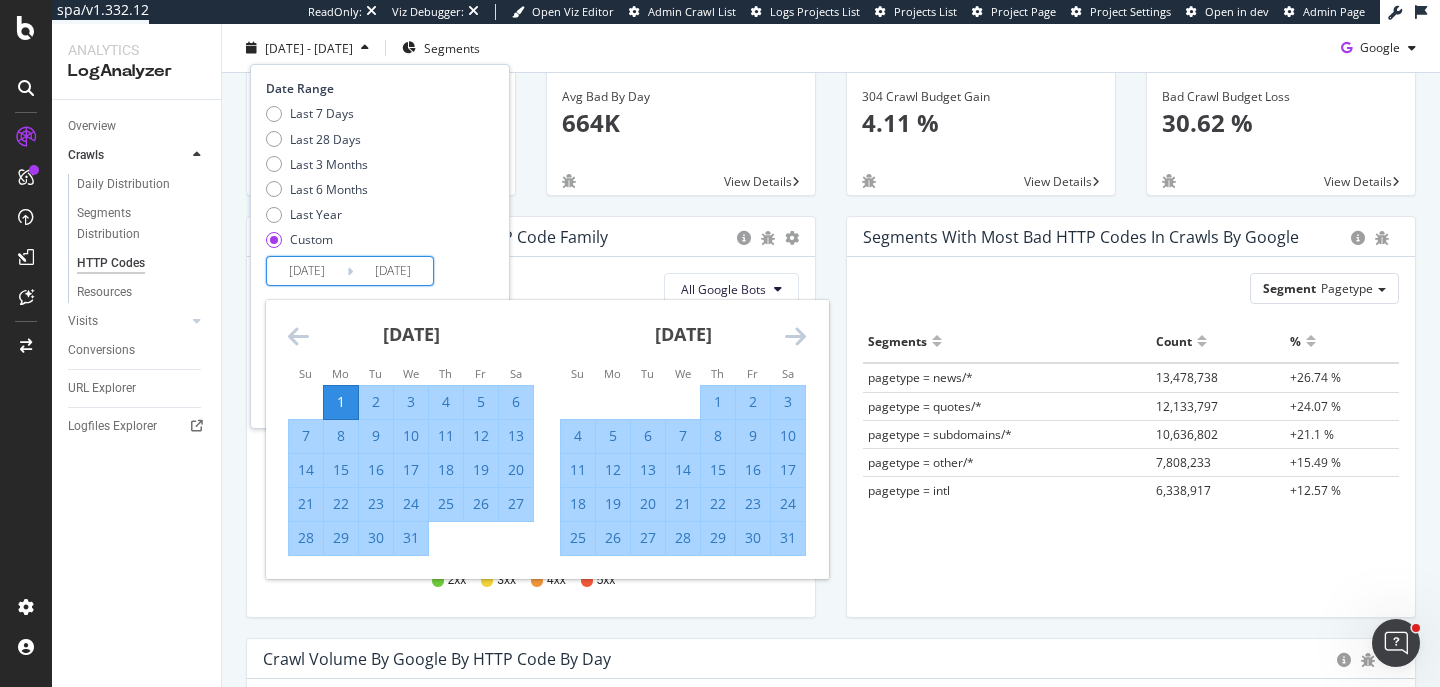 click on "[DATE]" at bounding box center (393, 271) 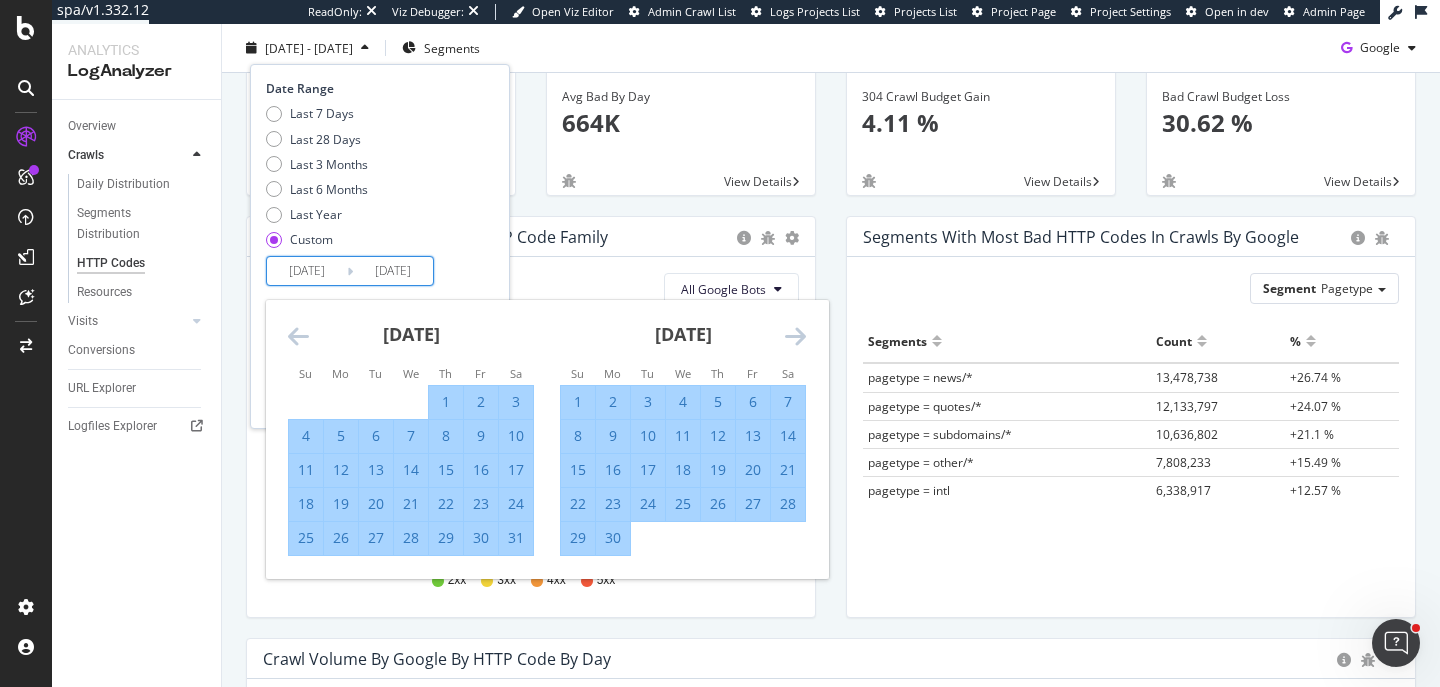 click on "30" at bounding box center (613, 538) 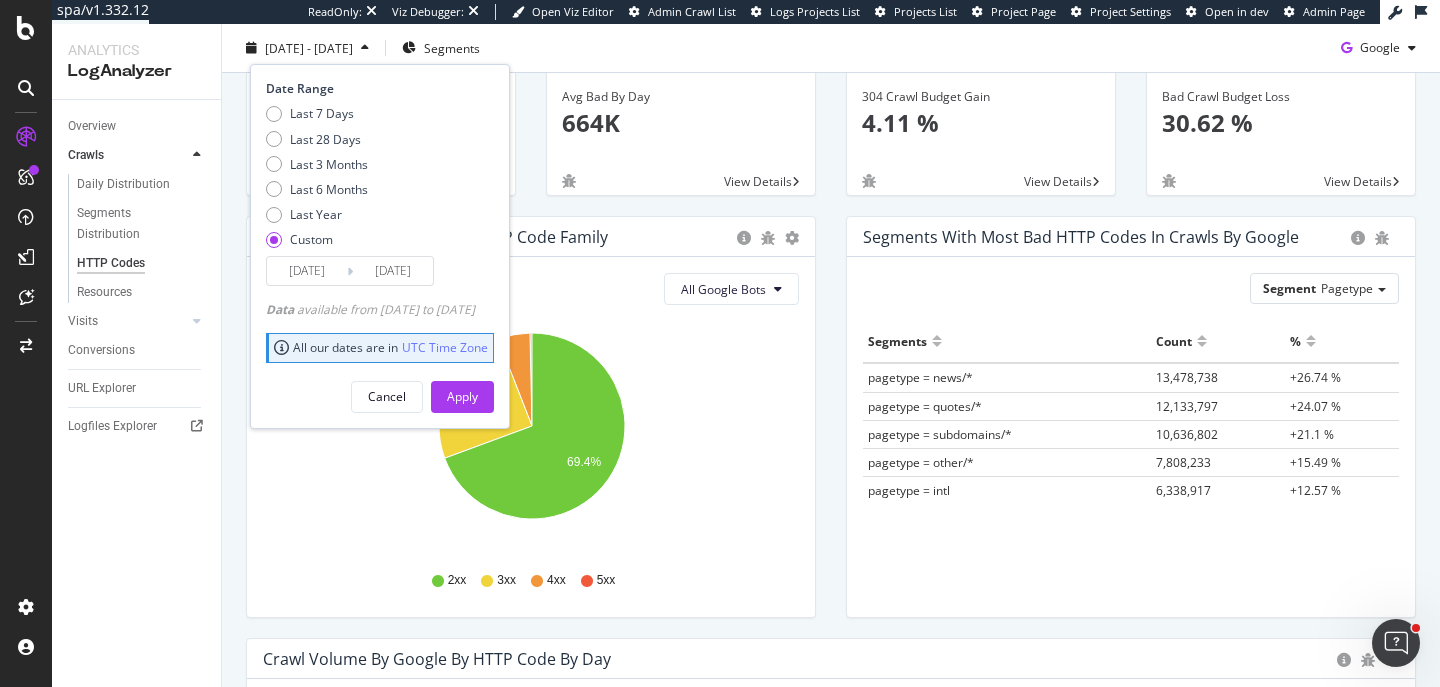 click on "[DATE]" at bounding box center (393, 271) 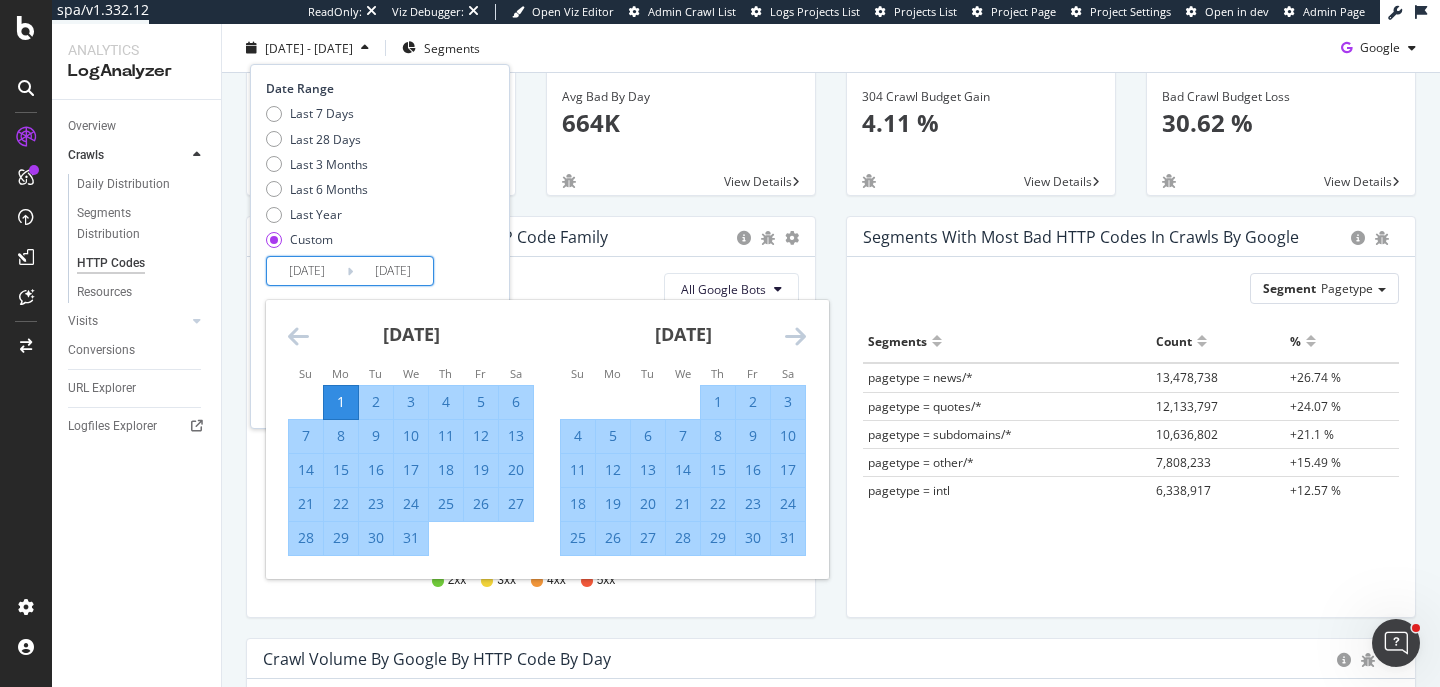 click on "10" at bounding box center [788, 436] 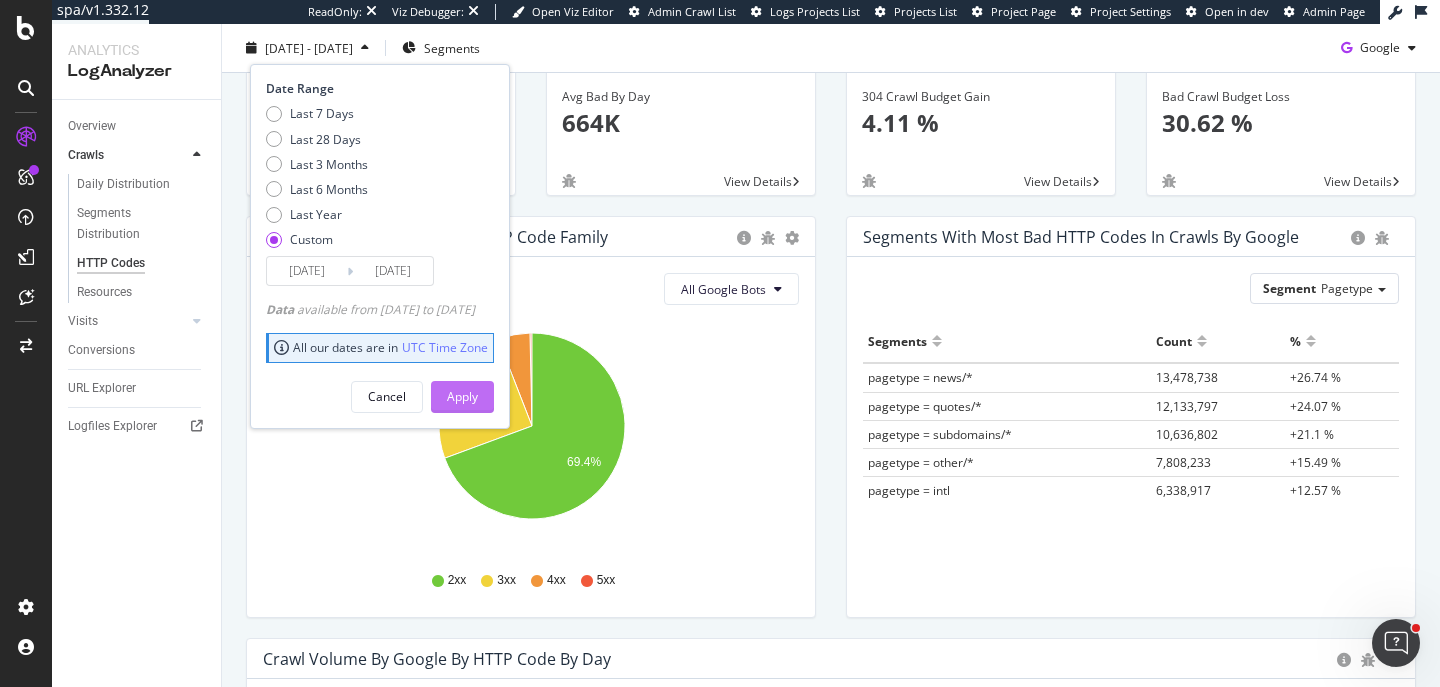 click on "Apply" at bounding box center (462, 396) 